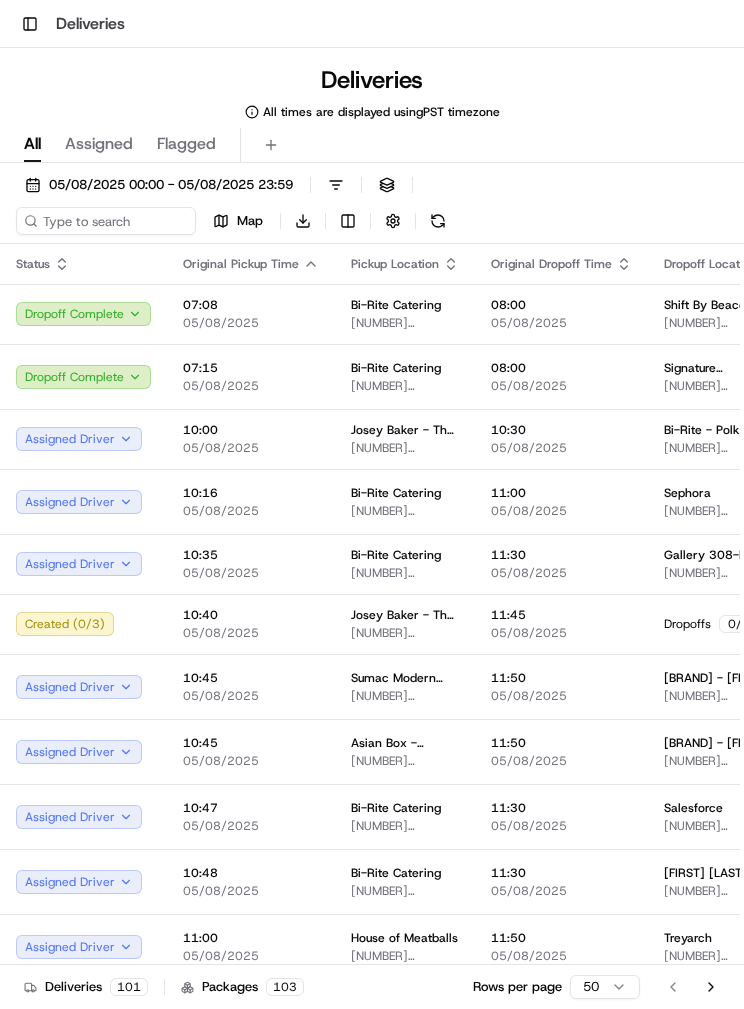 scroll, scrollTop: 0, scrollLeft: 0, axis: both 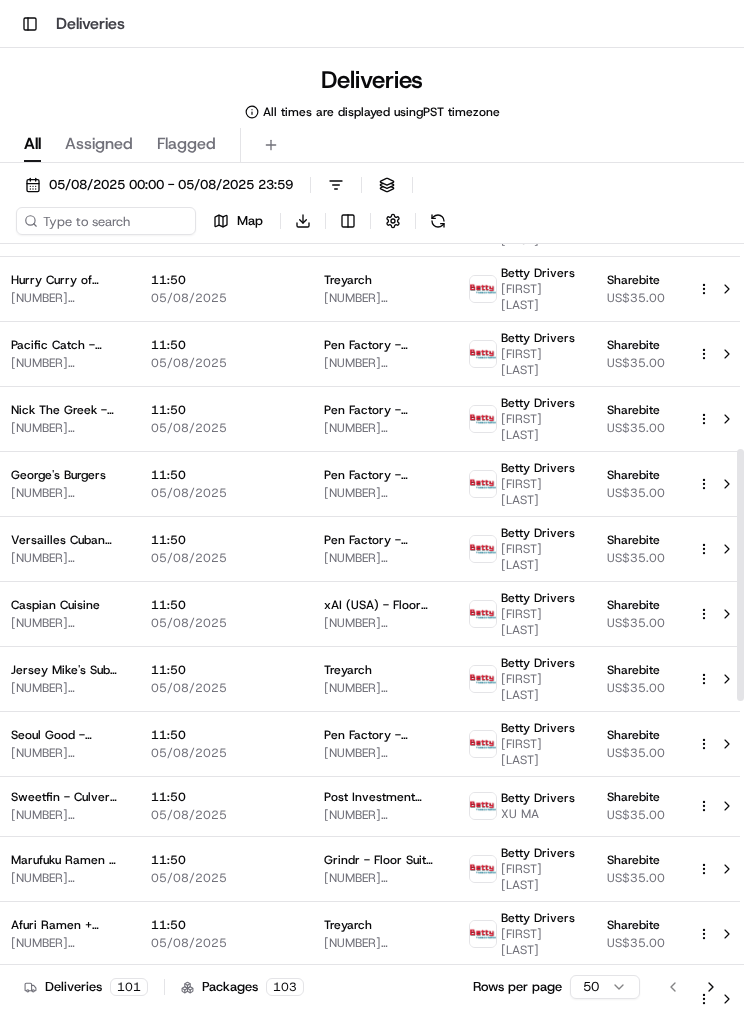click on "11:50" at bounding box center (221, 475) 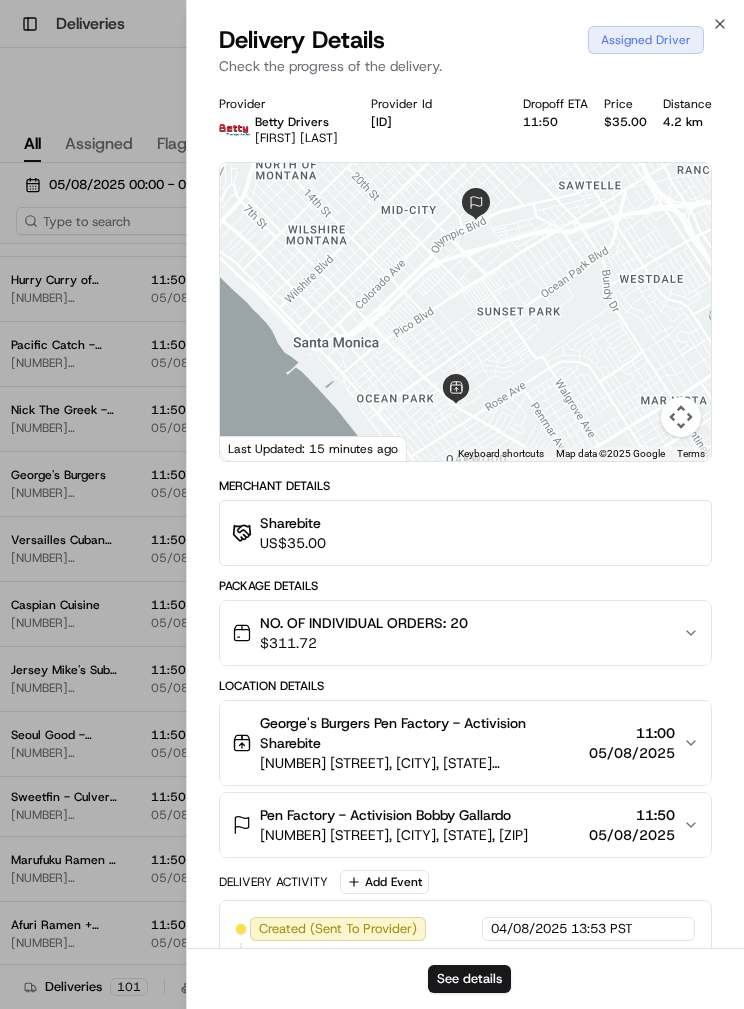 click on "NO. OF INDIVIDUAL ORDERS: [NUMBER] $[PRICE]" at bounding box center (457, 633) 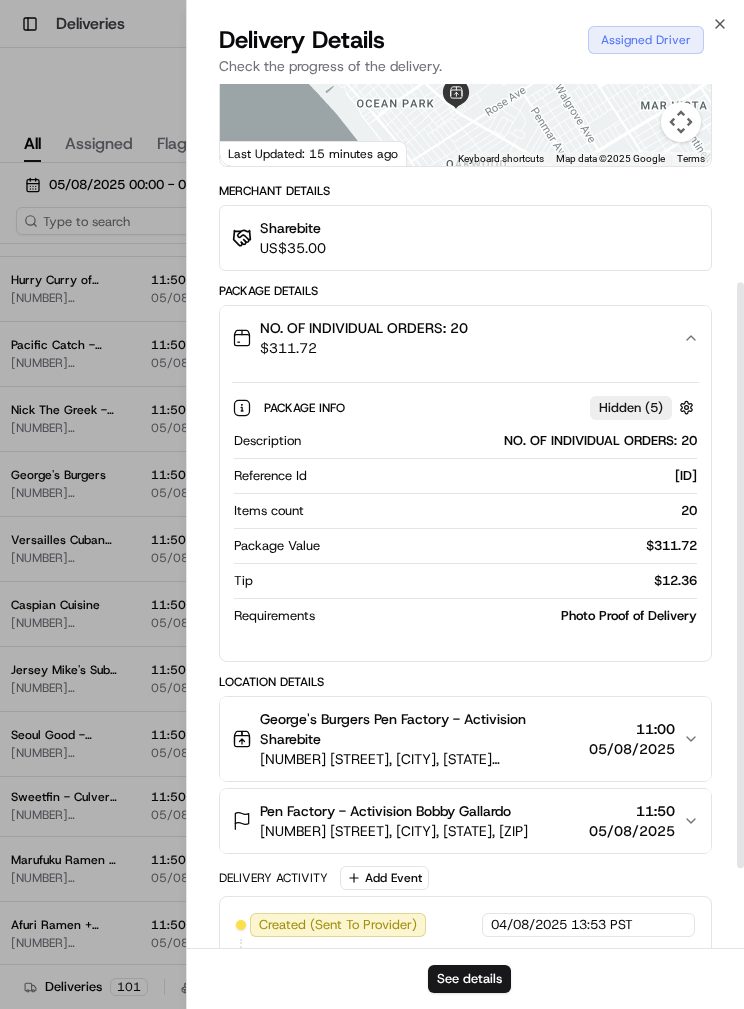 scroll, scrollTop: 306, scrollLeft: 0, axis: vertical 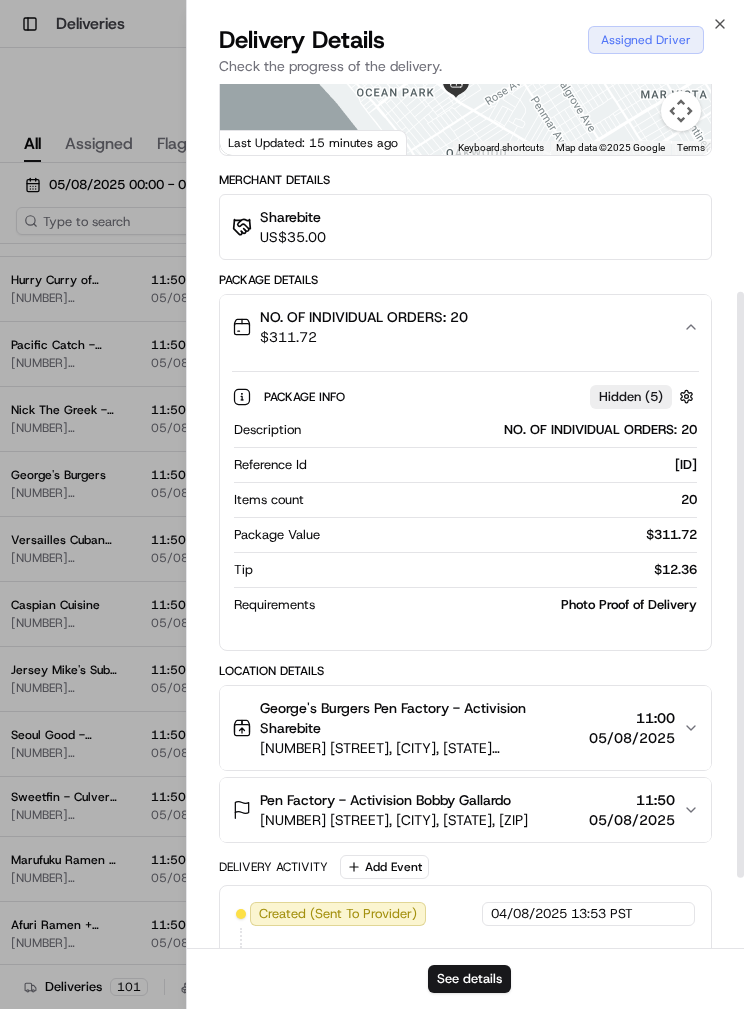 click at bounding box center (372, 504) 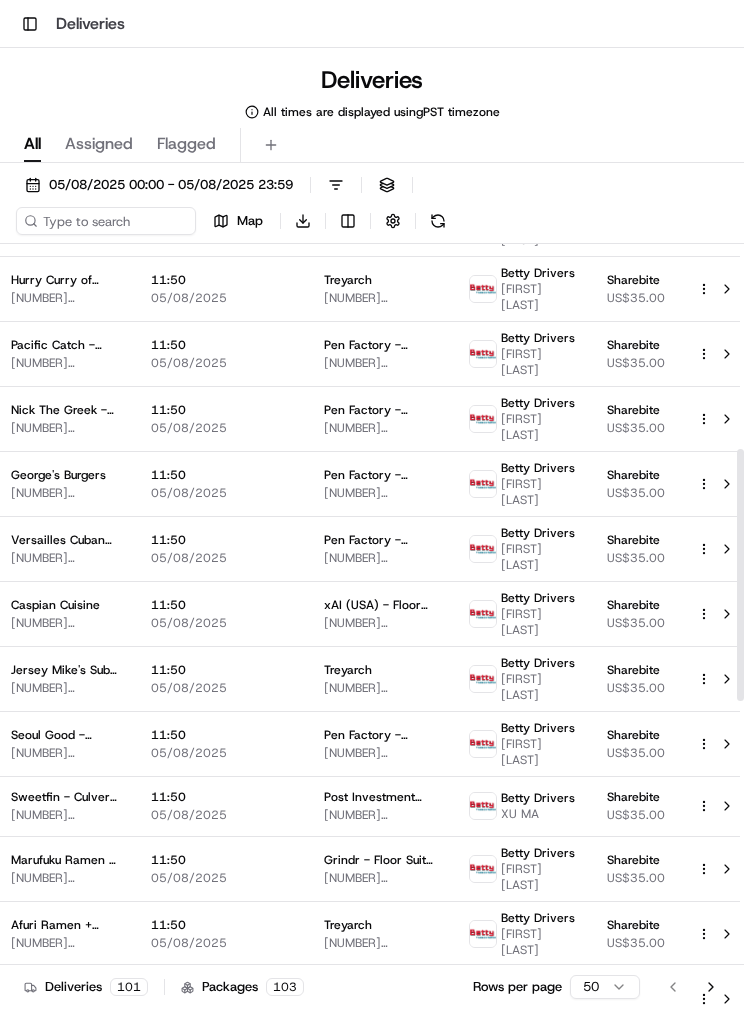 click on "[TIME] [DATE]" at bounding box center [221, 613] 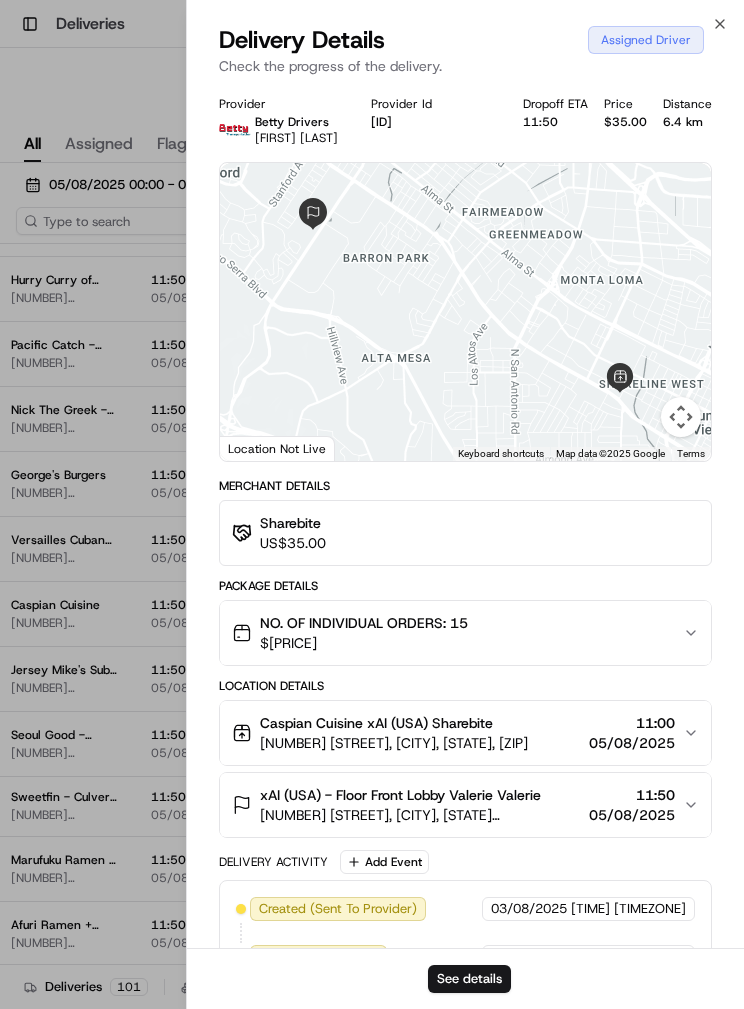 click at bounding box center [372, 504] 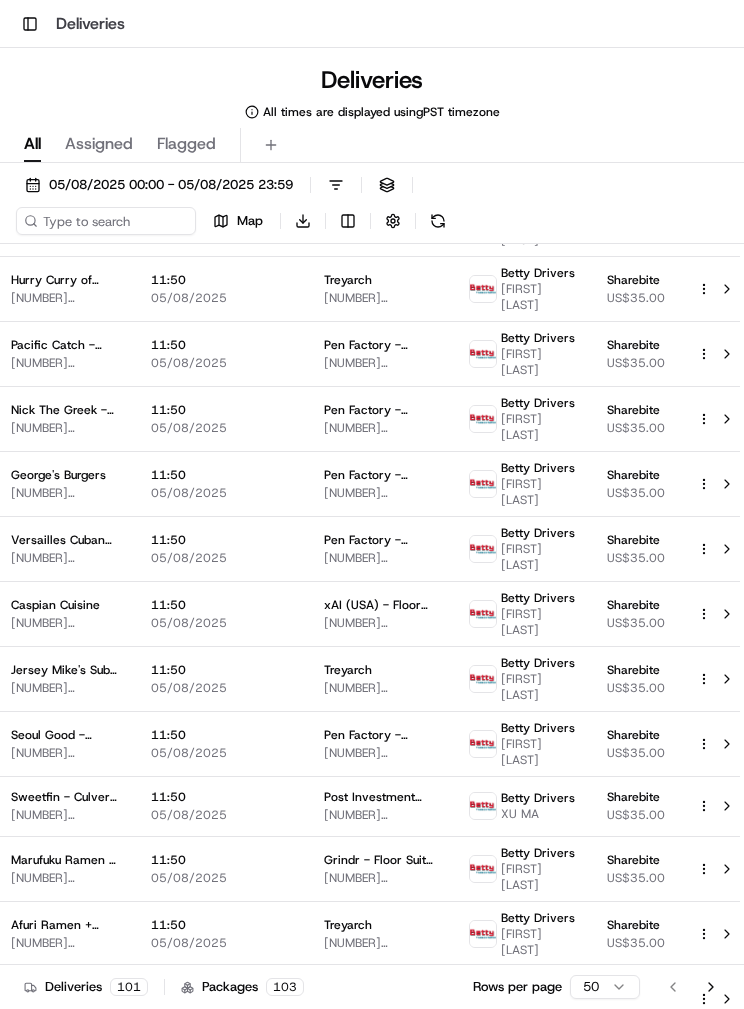 click on "05/08/2025" at bounding box center [221, 753] 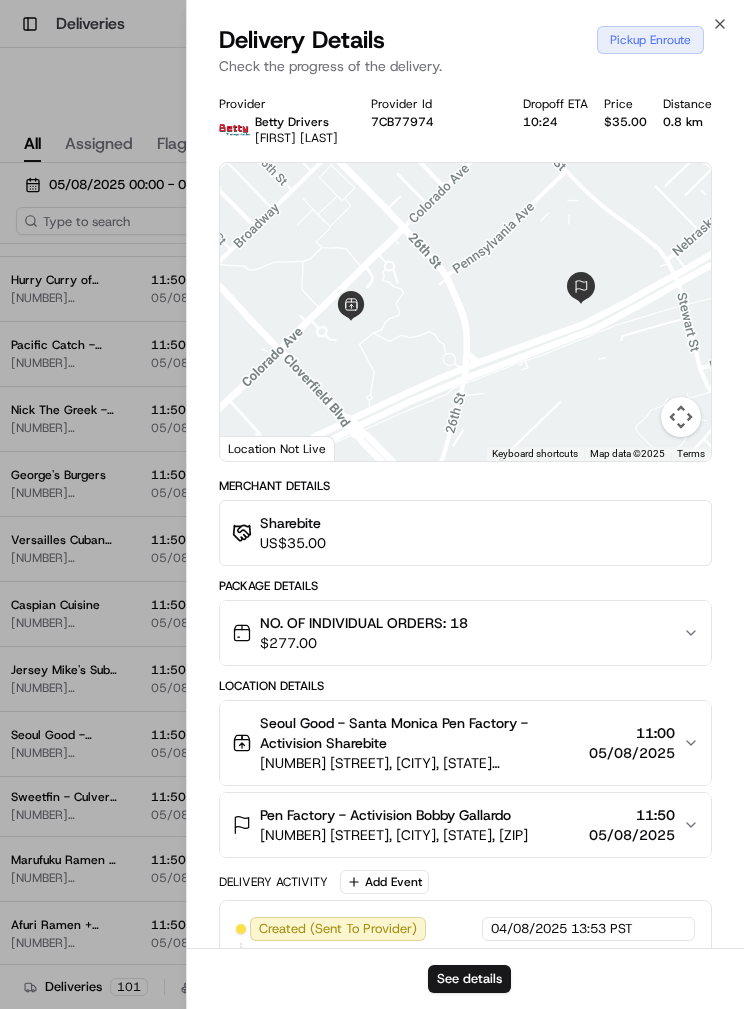 click on "NO. OF INDIVIDUAL ORDERS: 18 $ [PRICE]" at bounding box center [465, 633] 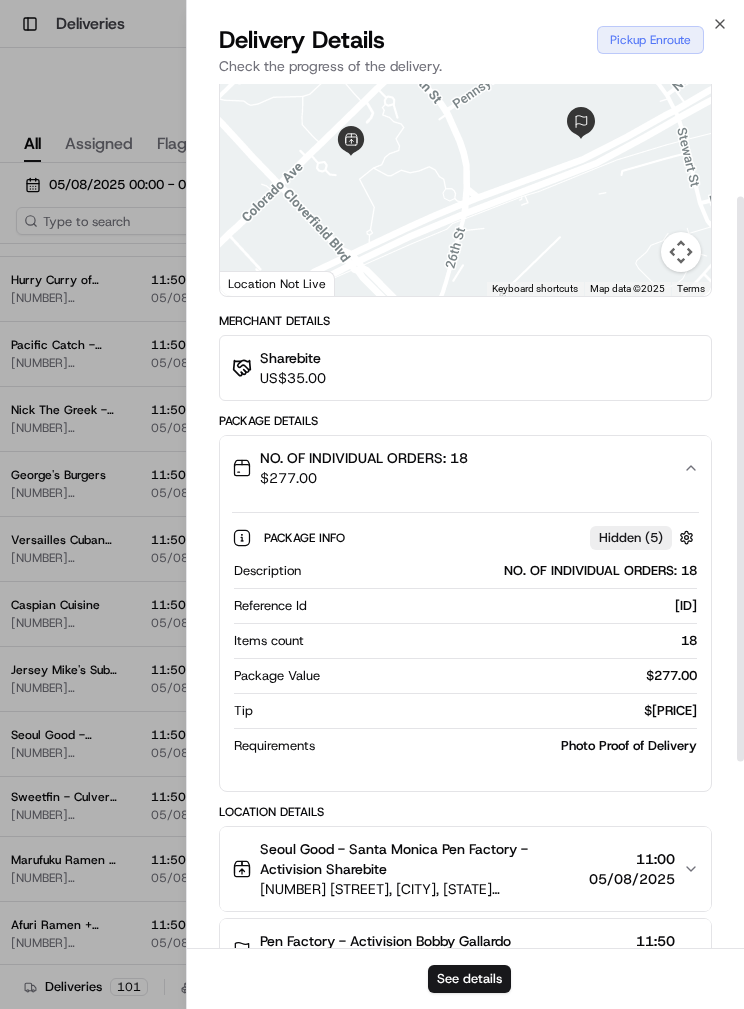 scroll, scrollTop: 182, scrollLeft: 0, axis: vertical 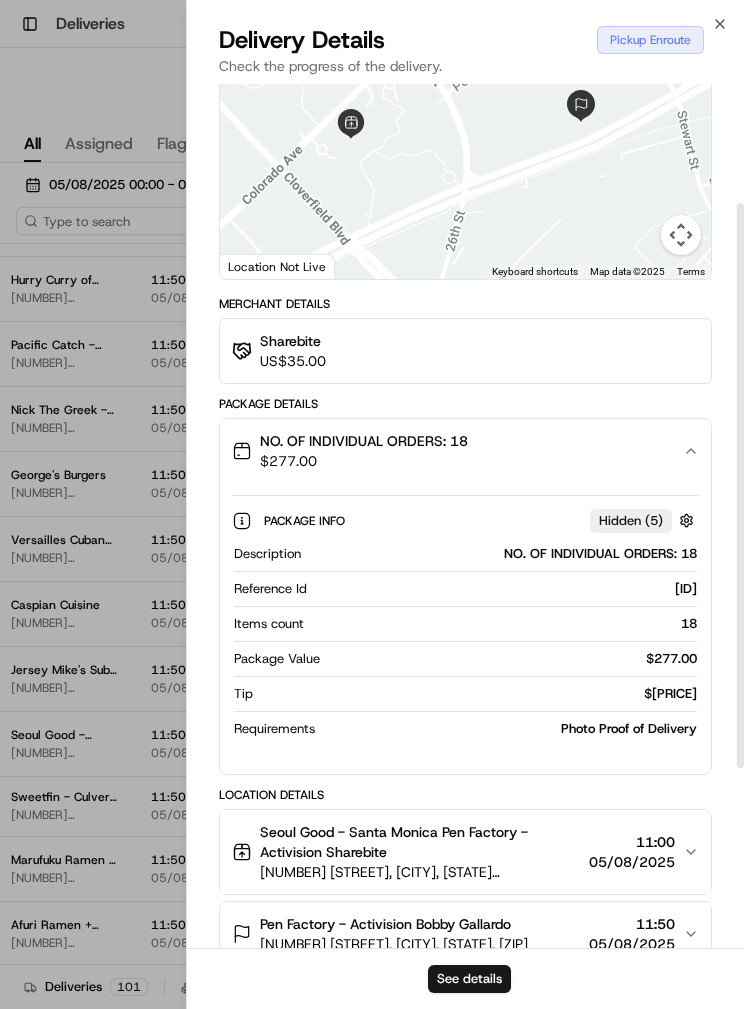 click at bounding box center (372, 504) 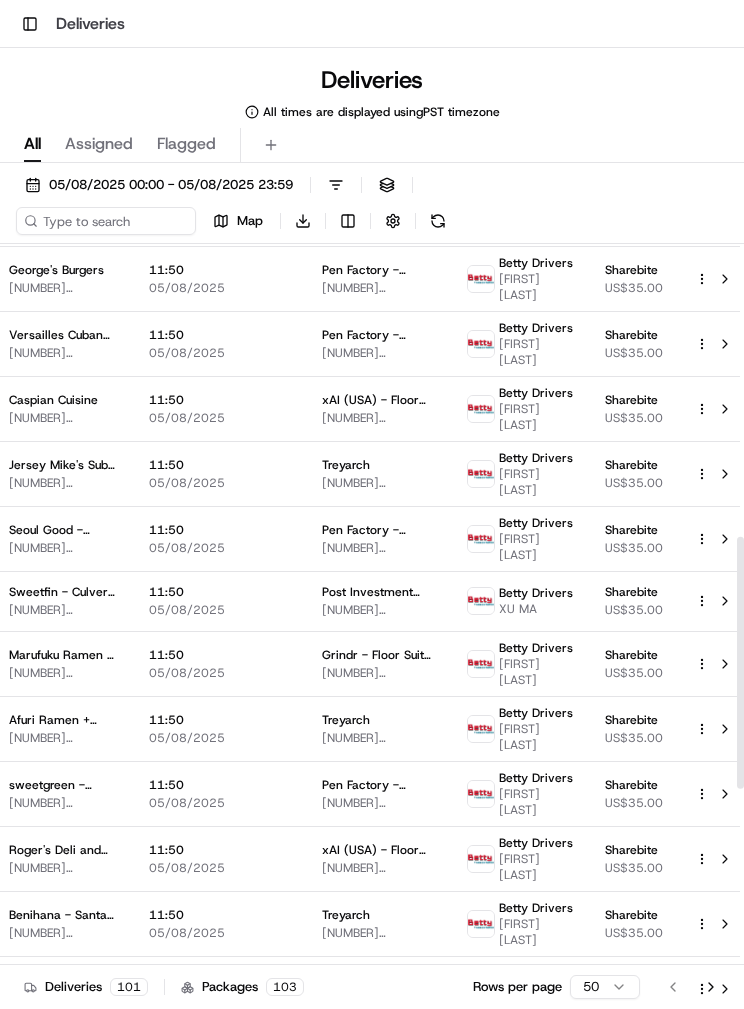 scroll, scrollTop: 1072, scrollLeft: 339, axis: both 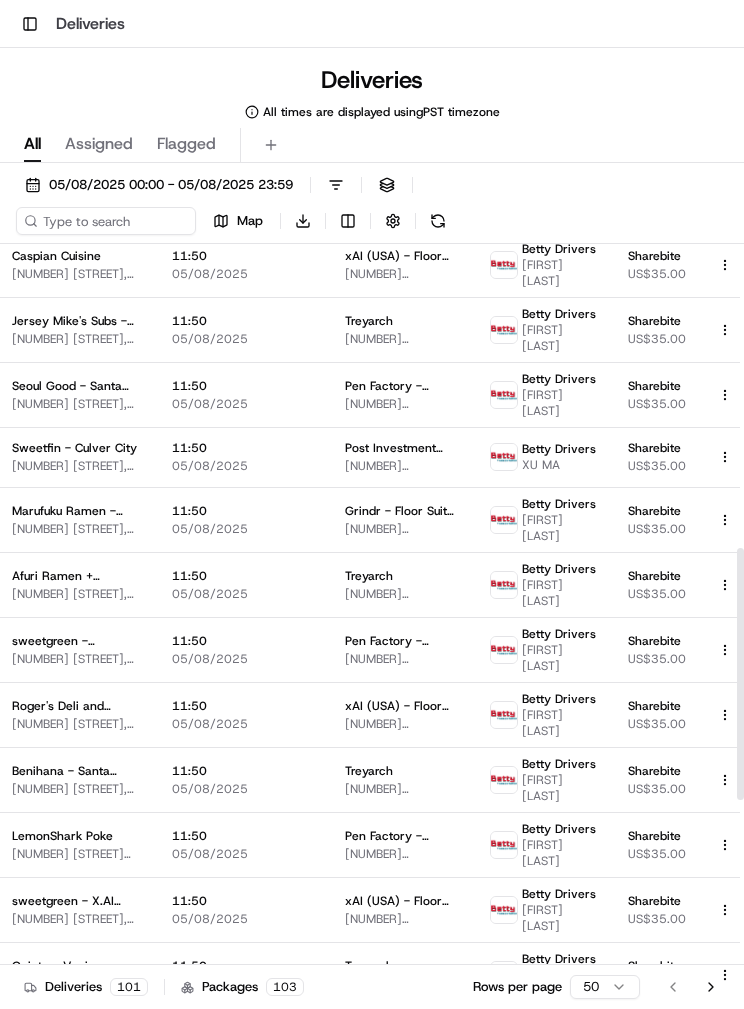 click on "11:50" at bounding box center (242, 576) 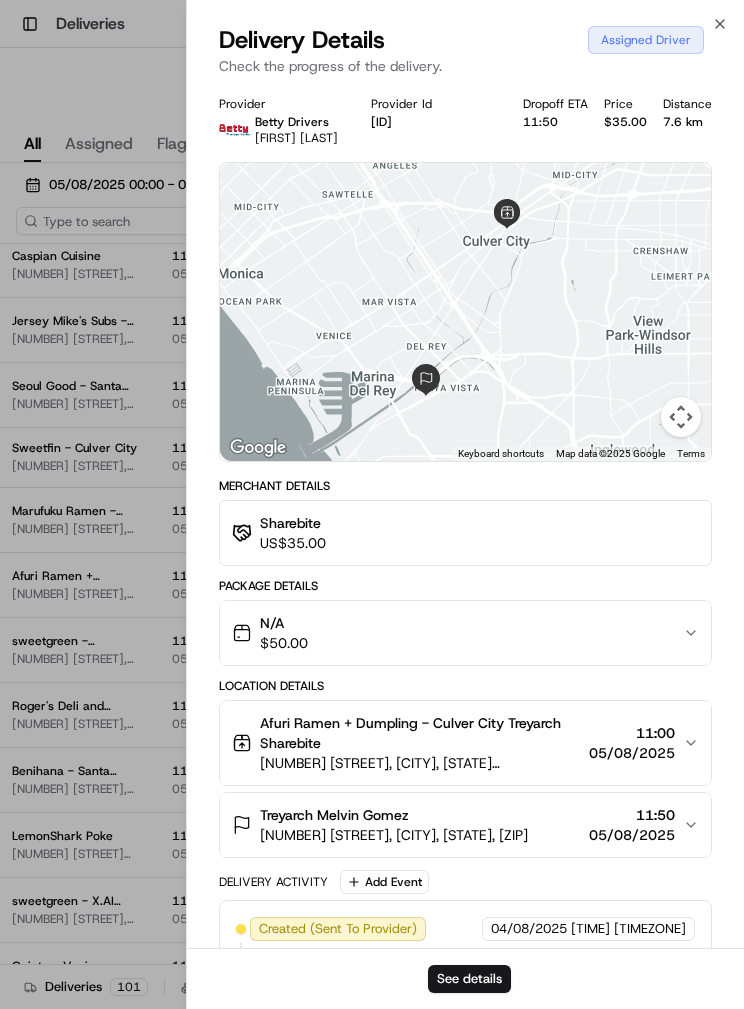 click on "N/A $ 50.00" at bounding box center [465, 633] 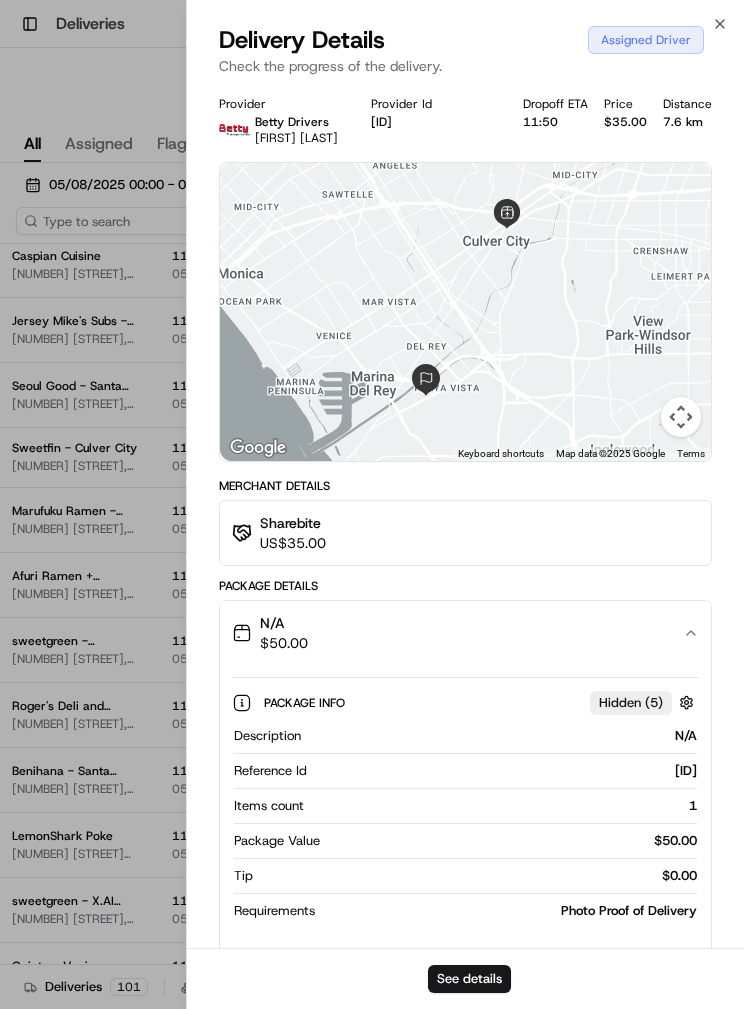 click at bounding box center (372, 504) 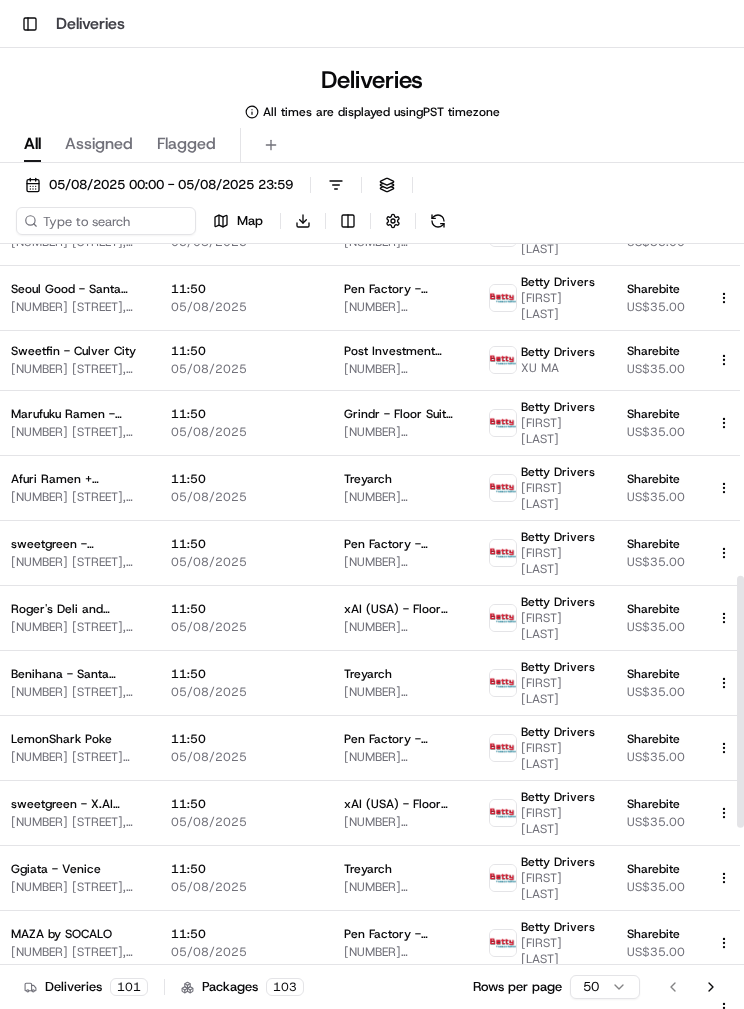 scroll, scrollTop: 1170, scrollLeft: 340, axis: both 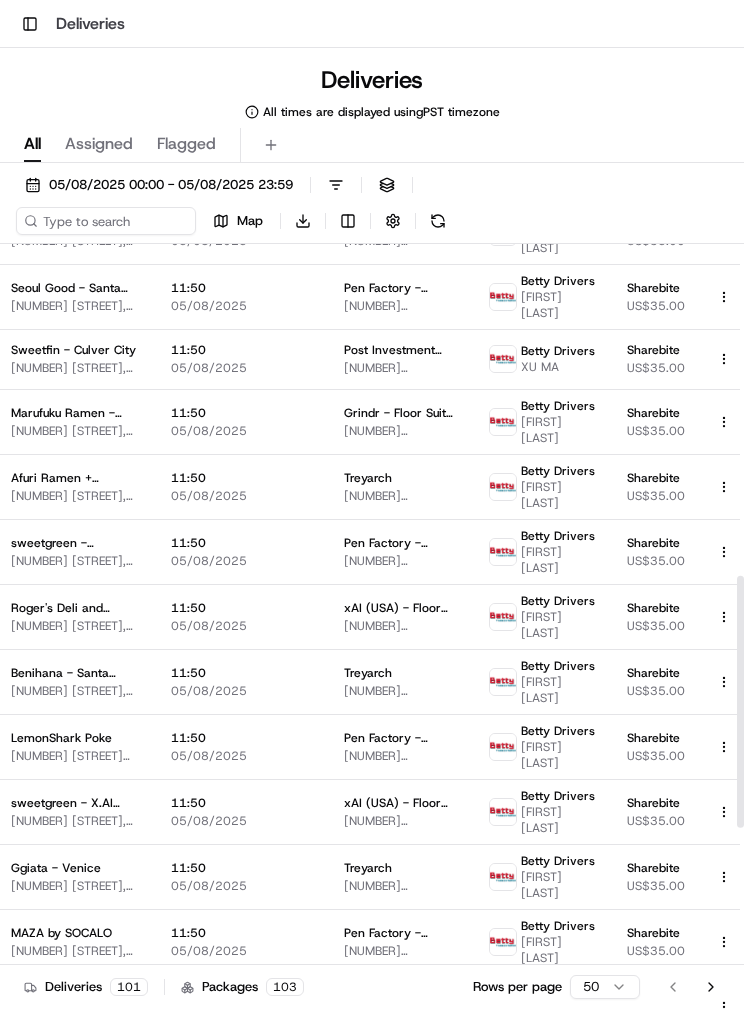 click on "11:50" at bounding box center (241, 608) 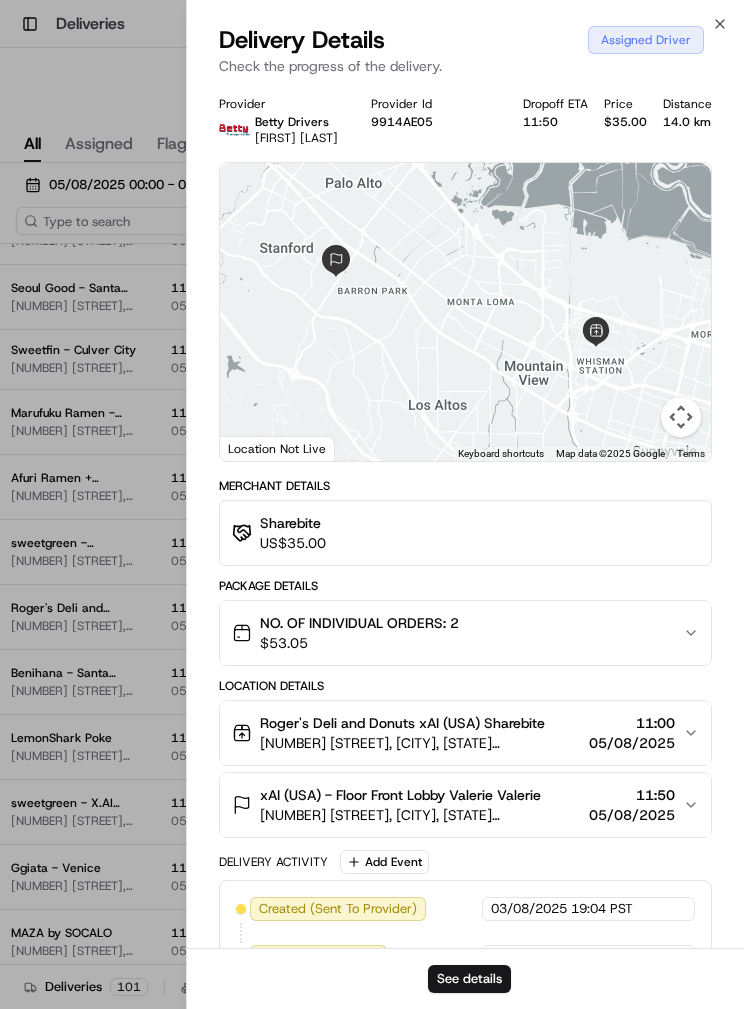 click on "NO. OF INDIVIDUAL ORDERS: 2 $ [PRICE]" at bounding box center (465, 633) 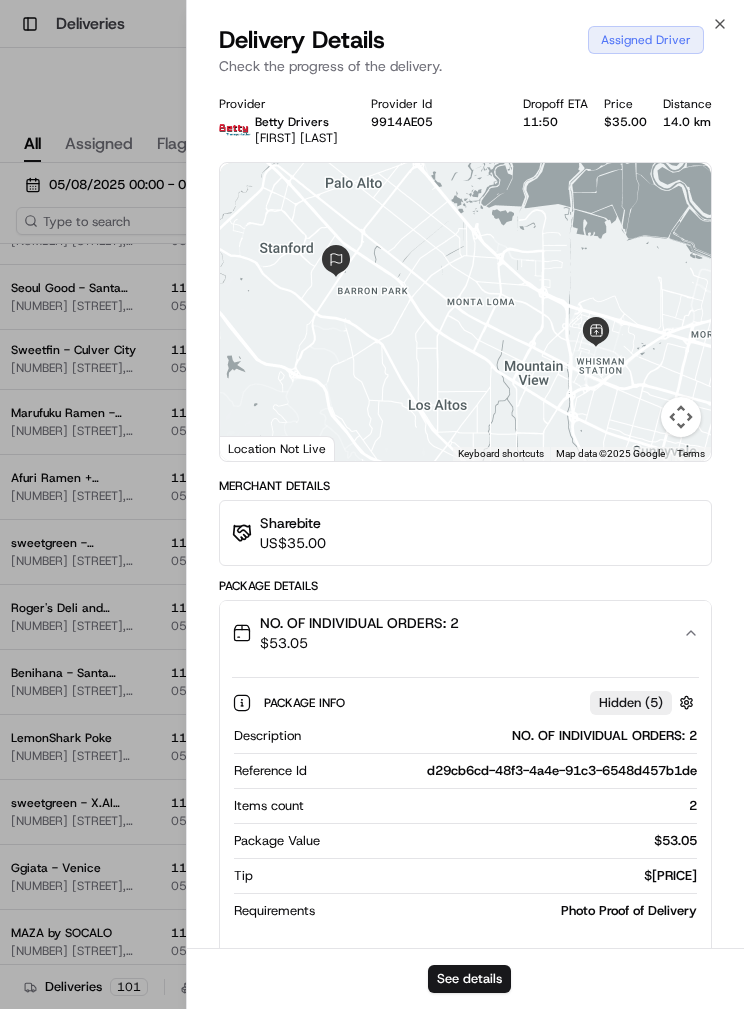 click at bounding box center (372, 504) 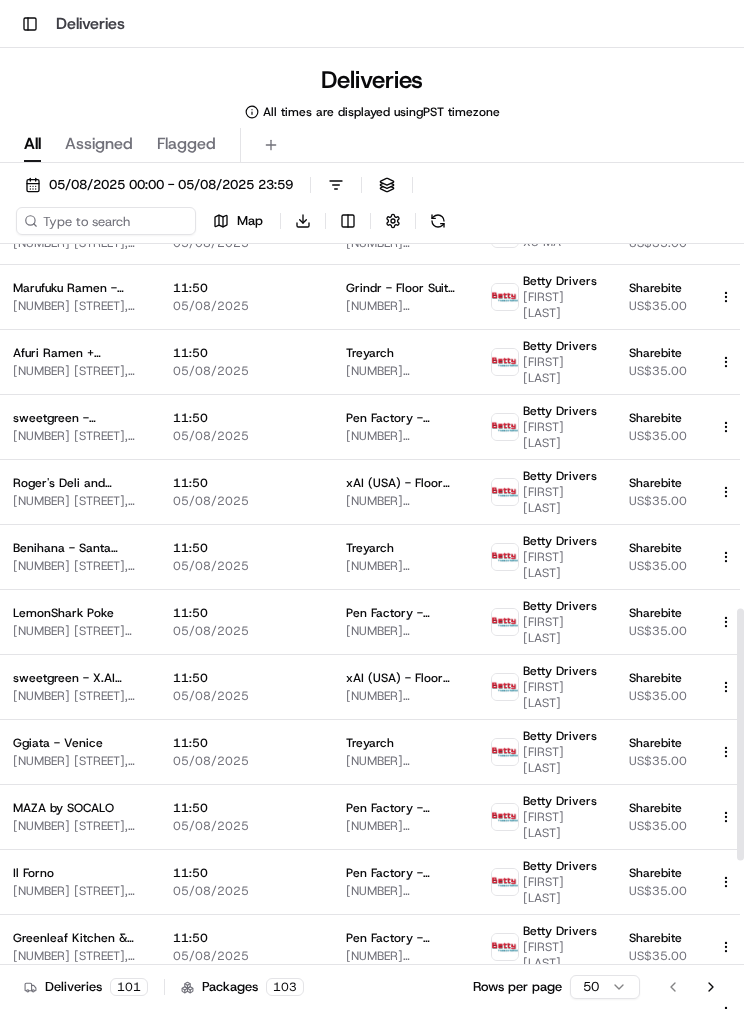 scroll, scrollTop: 1297, scrollLeft: 339, axis: both 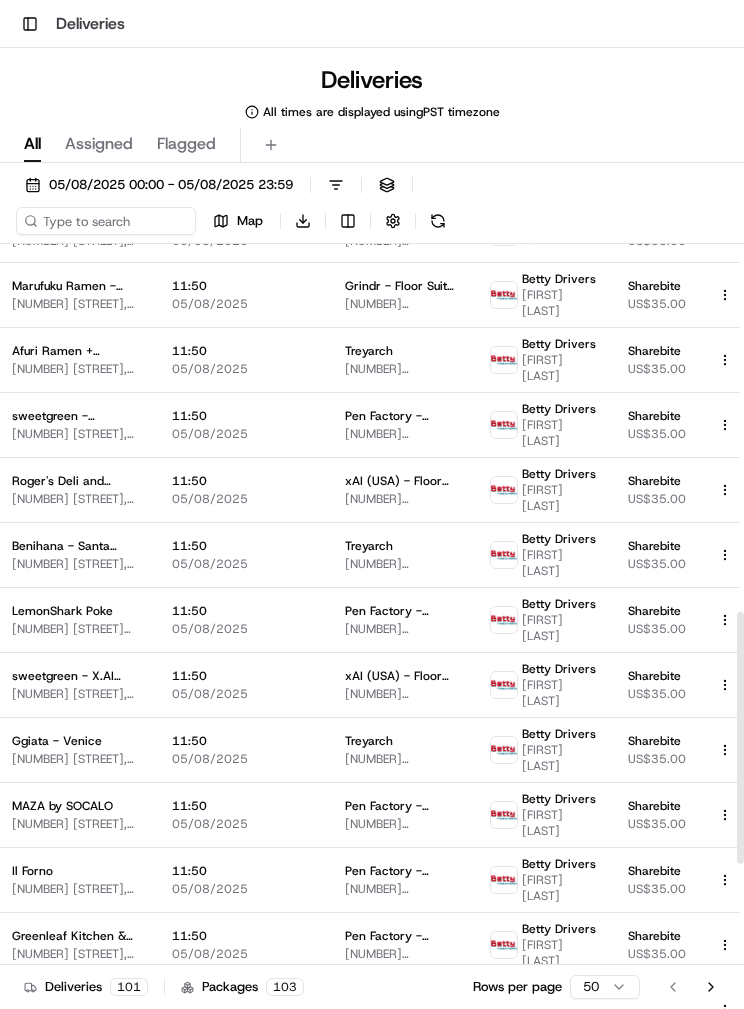 click on "11:50" at bounding box center (242, 416) 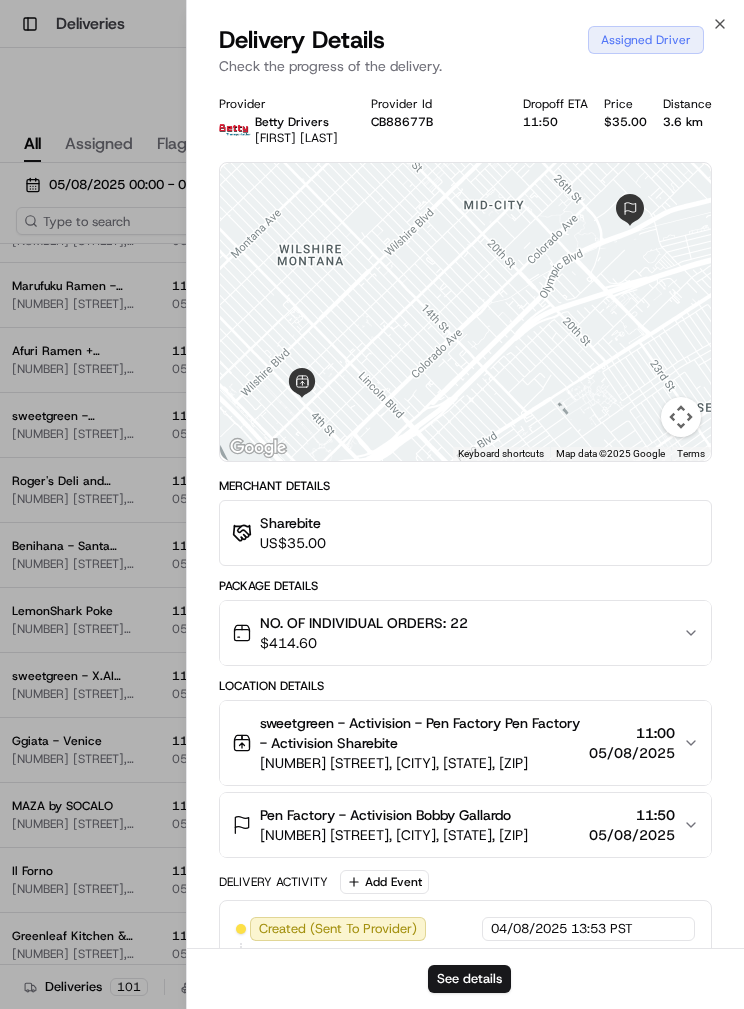 click at bounding box center [372, 504] 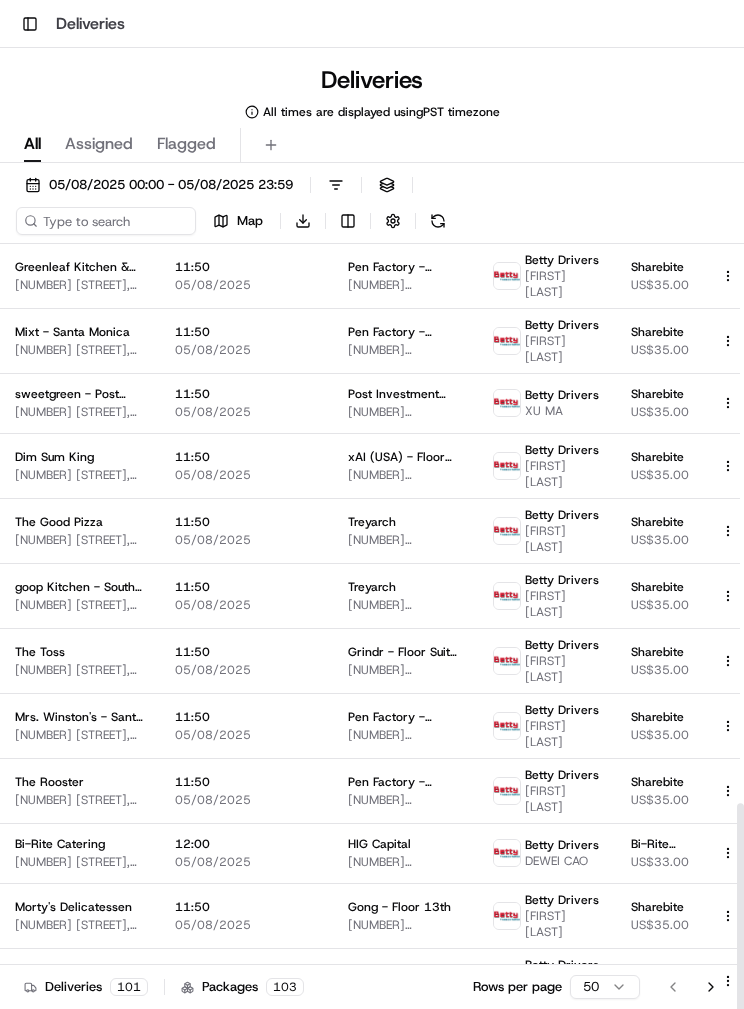 scroll, scrollTop: 1972, scrollLeft: 335, axis: both 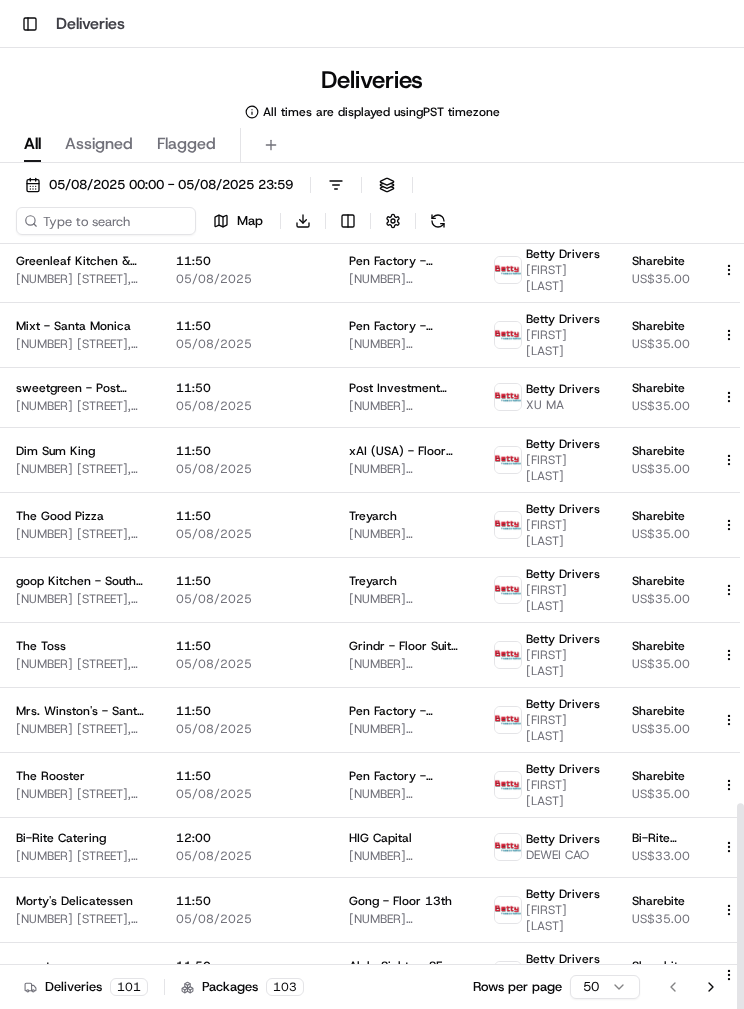 click on "[TIME] [DATE]" at bounding box center [246, 655] 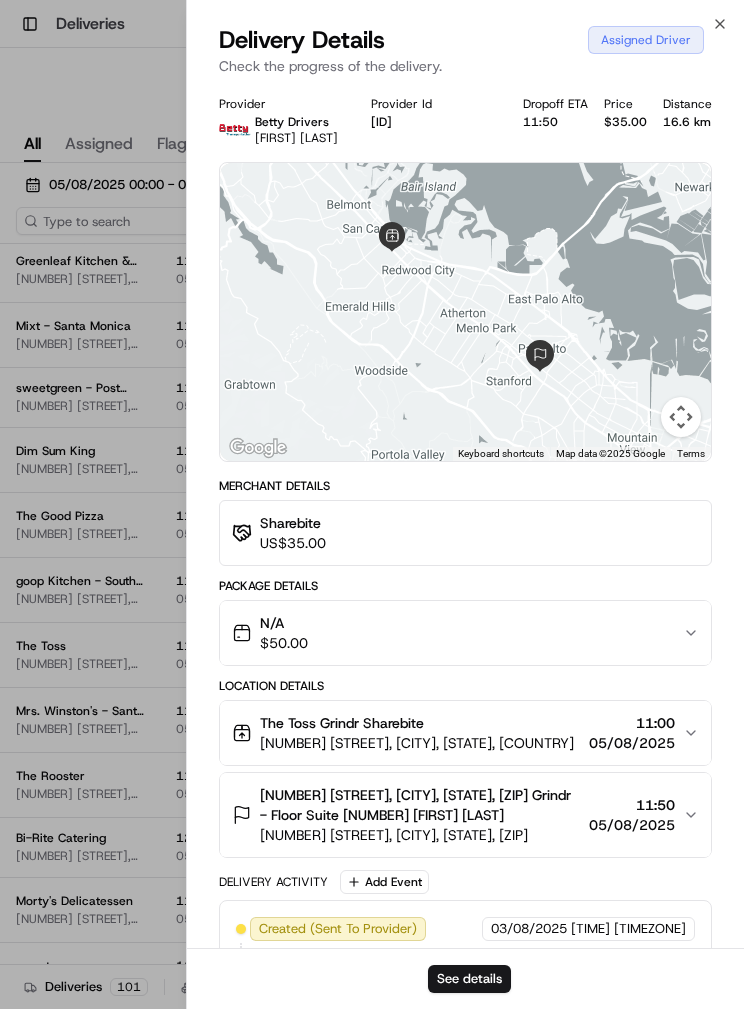click at bounding box center (372, 504) 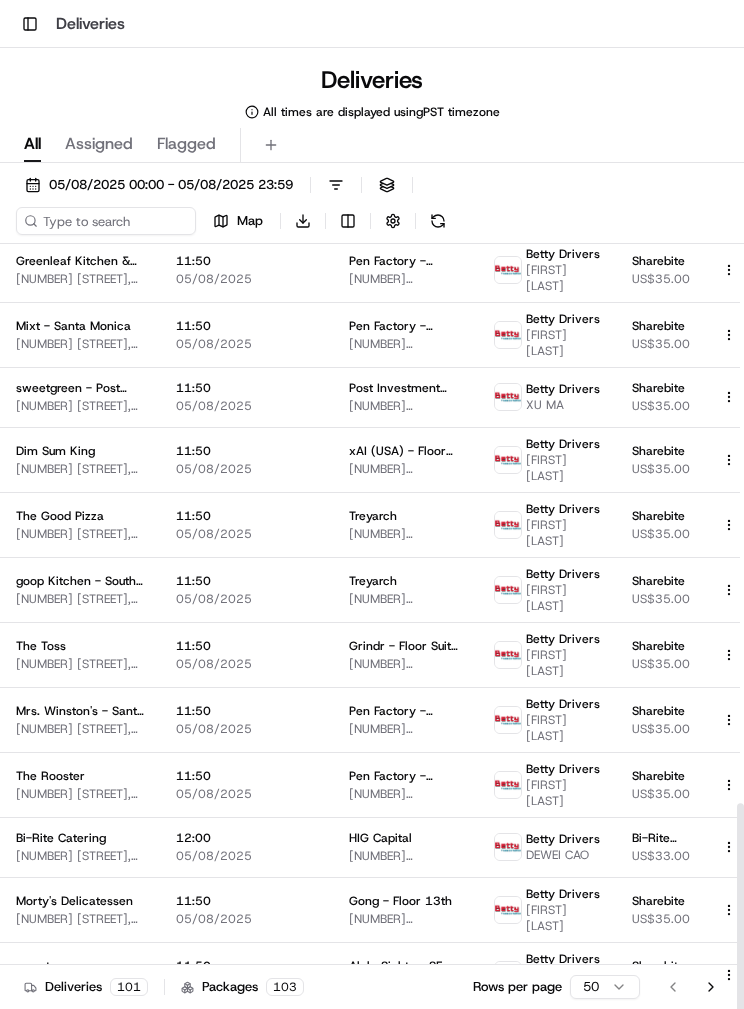 click on "[TIME] [DATE]" at bounding box center (246, 784) 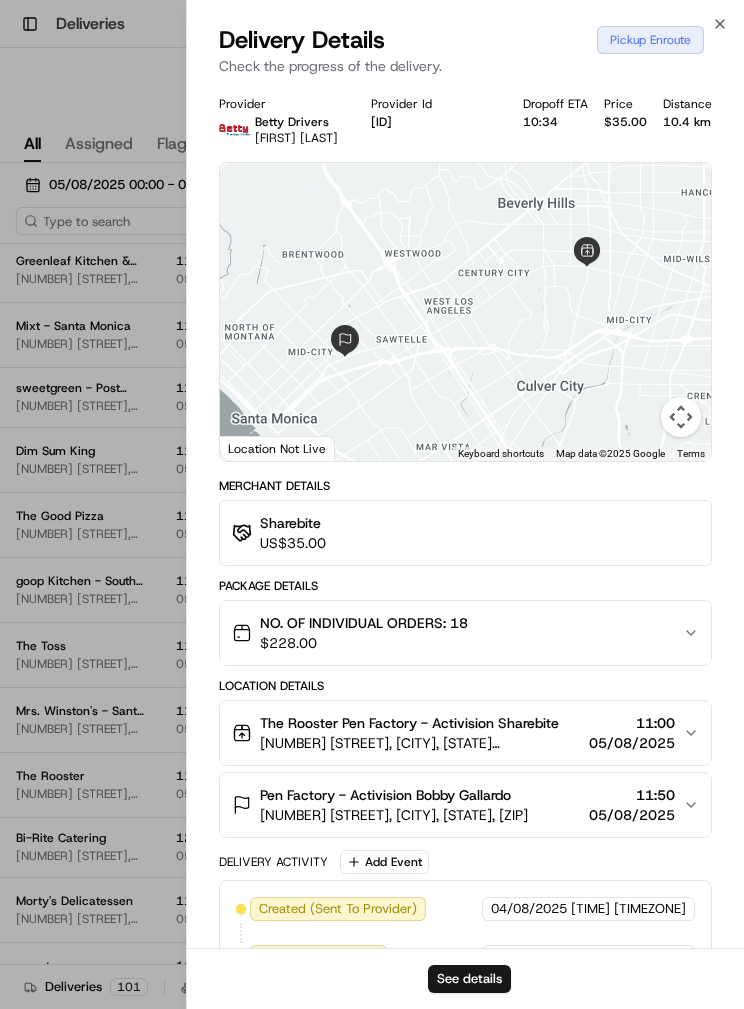 click at bounding box center (372, 504) 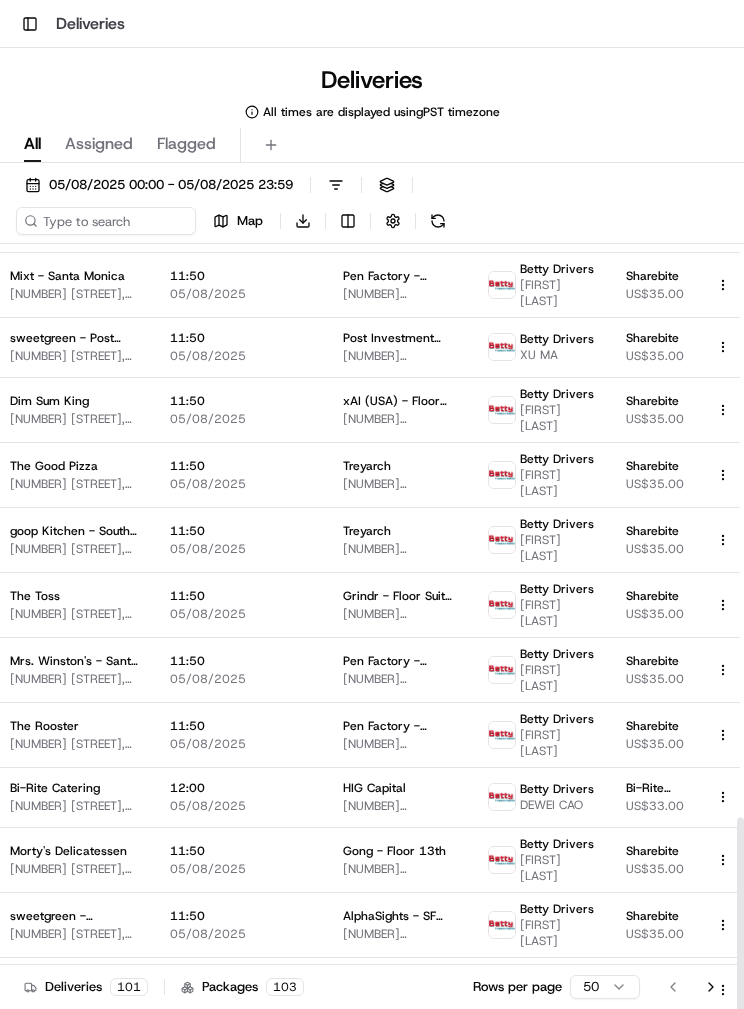 scroll, scrollTop: 2022, scrollLeft: 340, axis: both 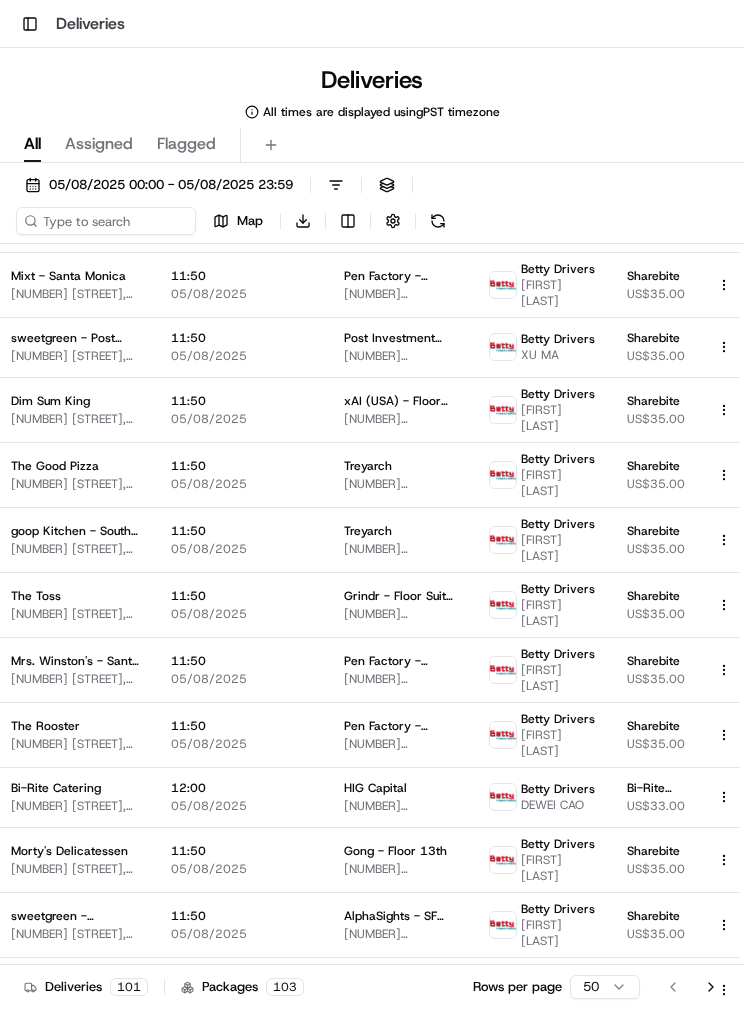 click on "05/08/2025" at bounding box center [241, 806] 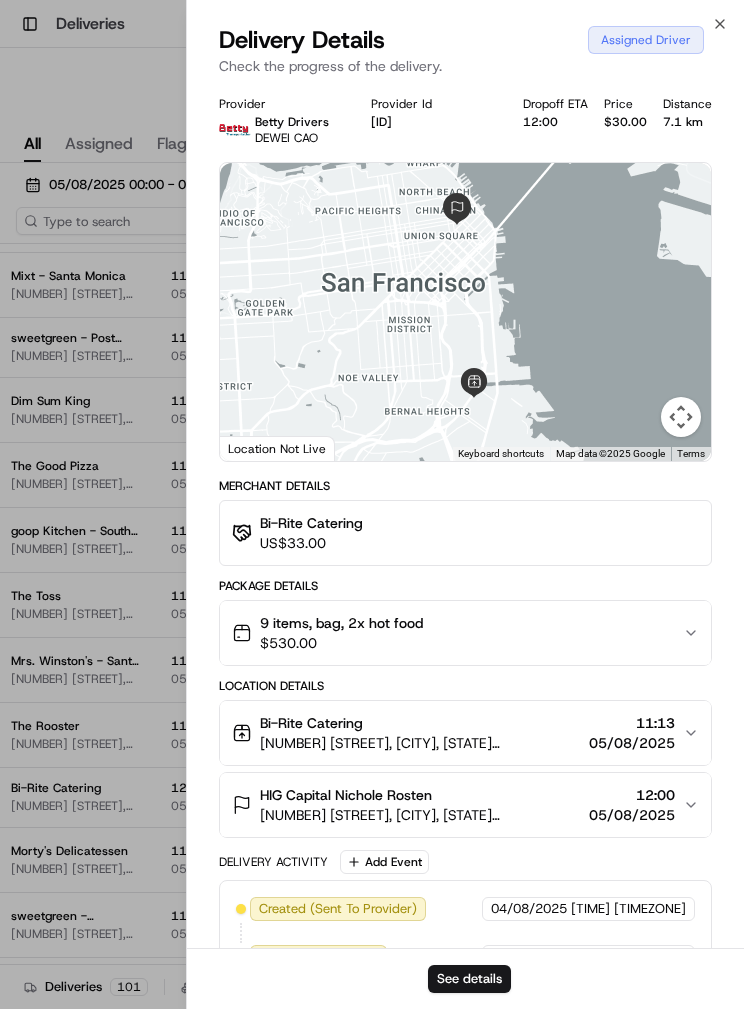 click 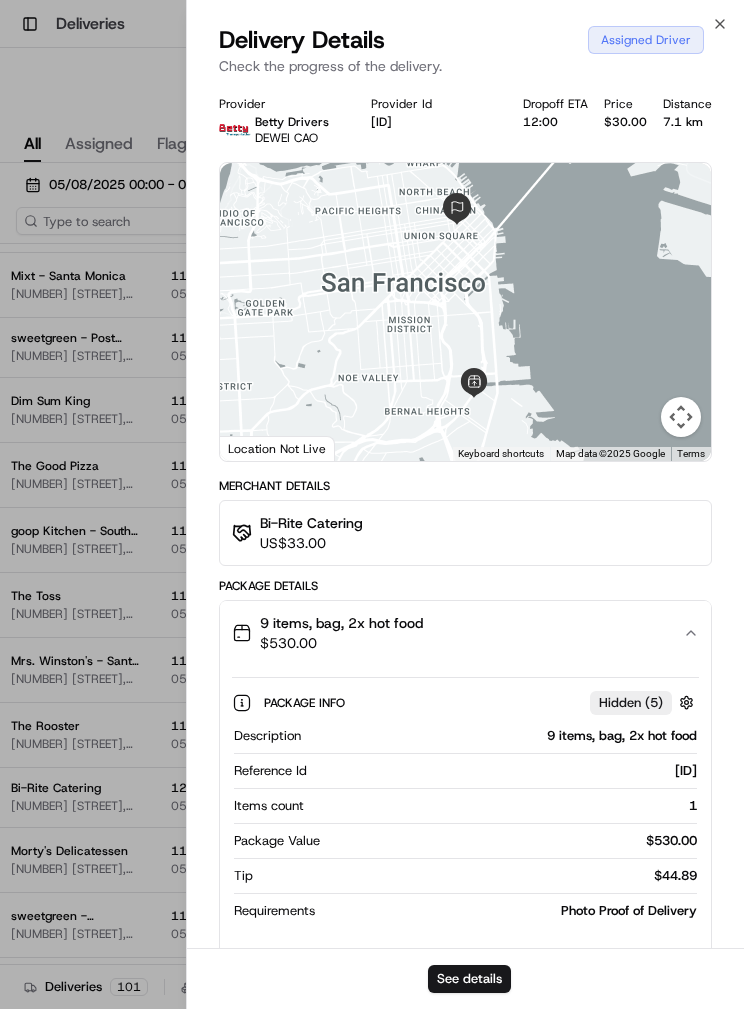 click at bounding box center (372, 504) 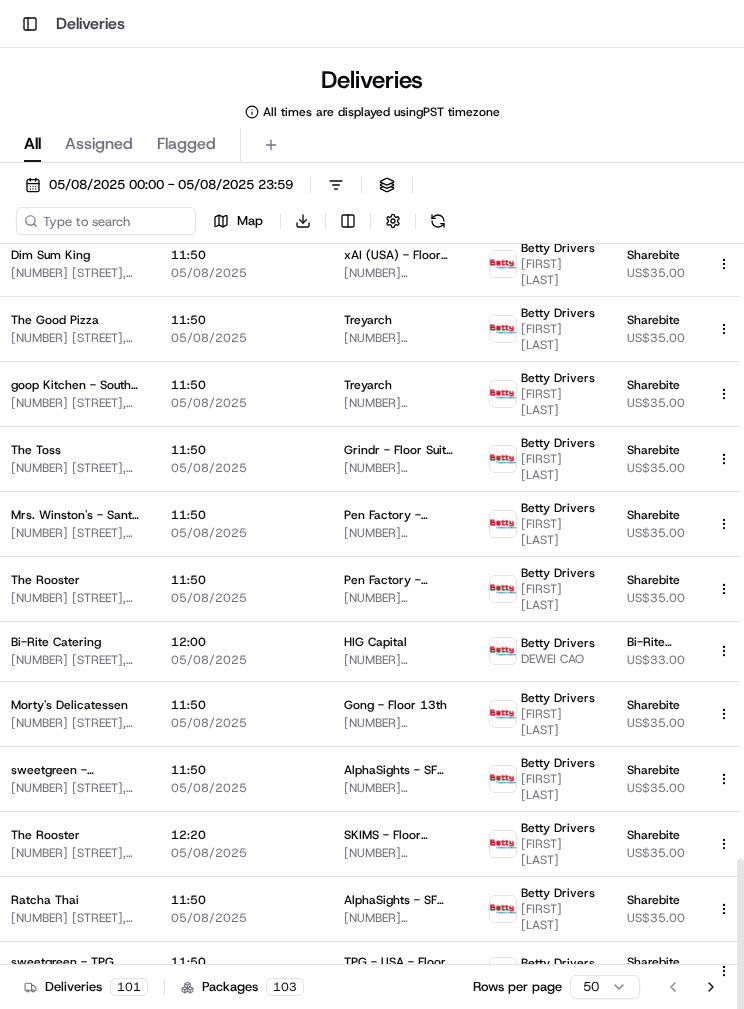scroll, scrollTop: 2169, scrollLeft: 340, axis: both 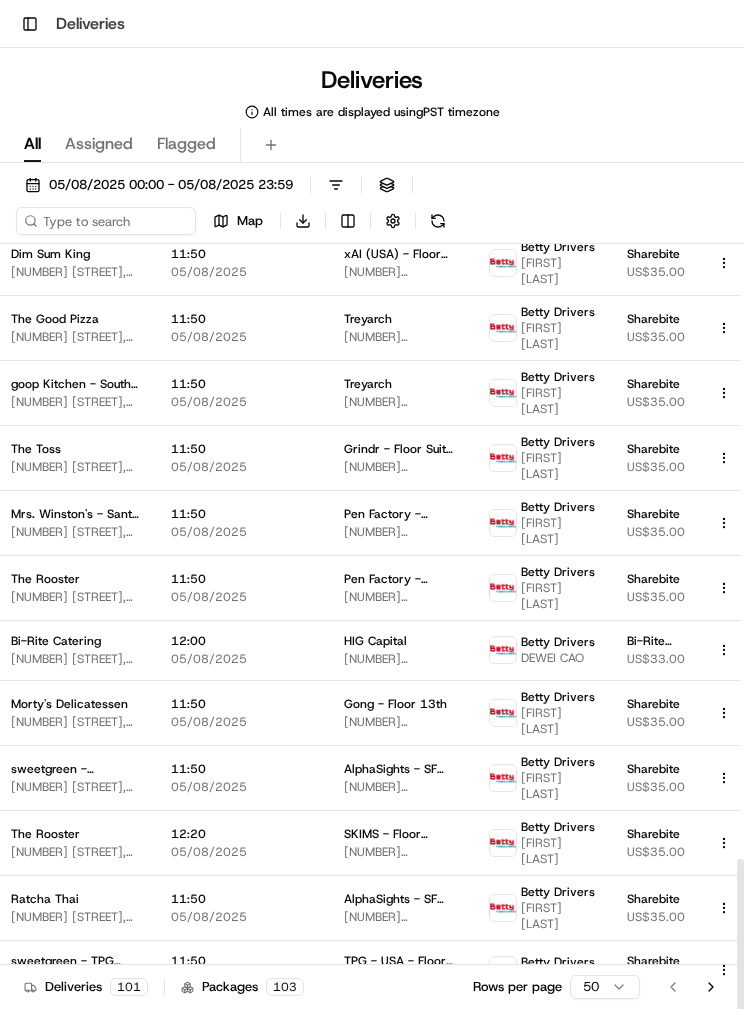 click on "11:50" at bounding box center [241, 769] 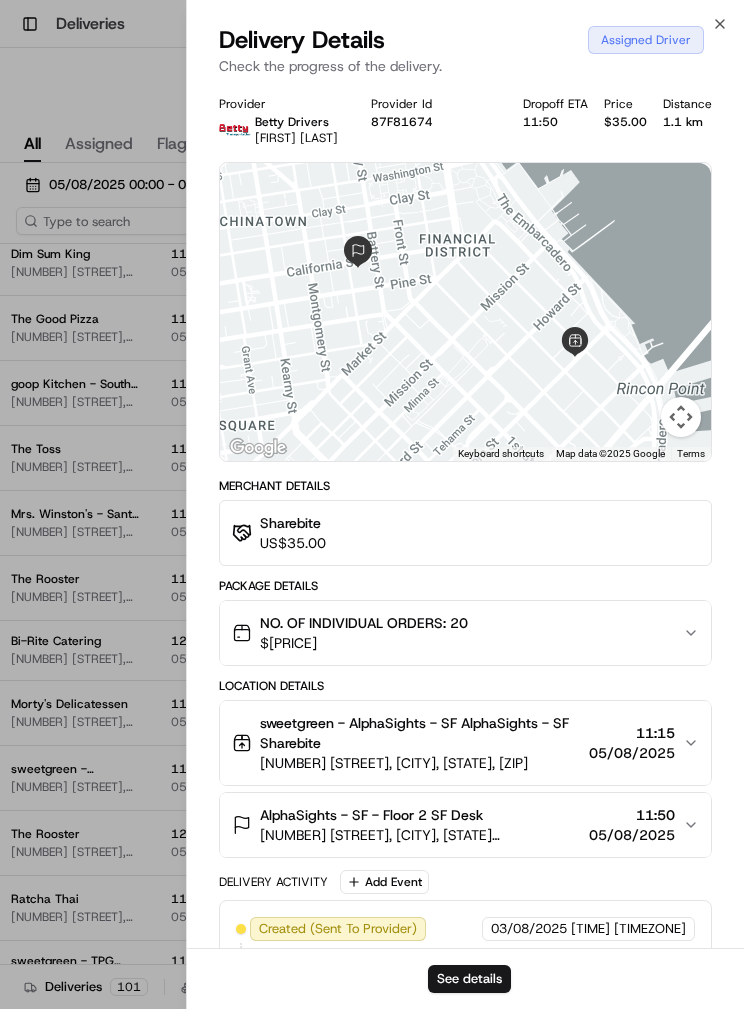 click at bounding box center [372, 504] 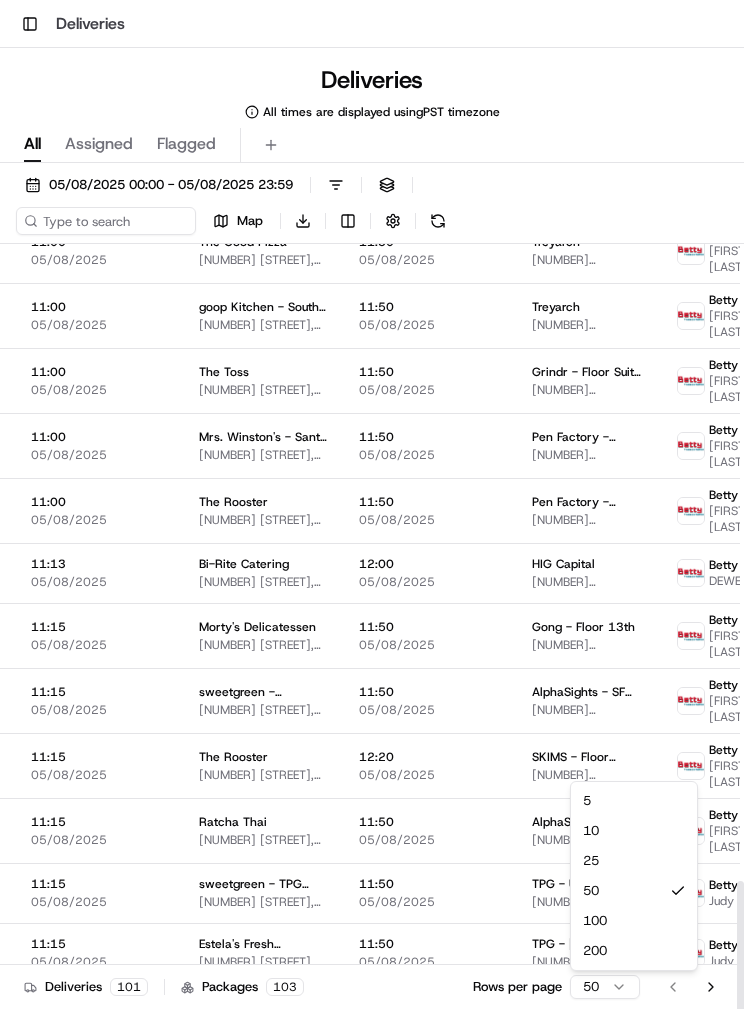 scroll, scrollTop: 2246, scrollLeft: 151, axis: both 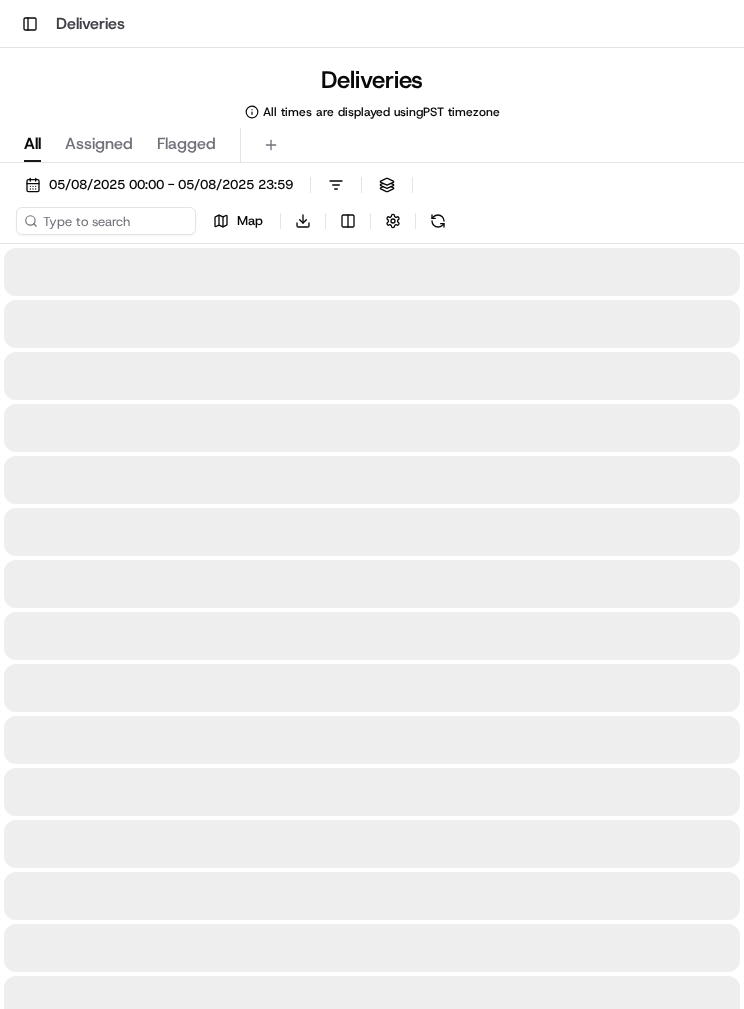 click at bounding box center [372, 948] 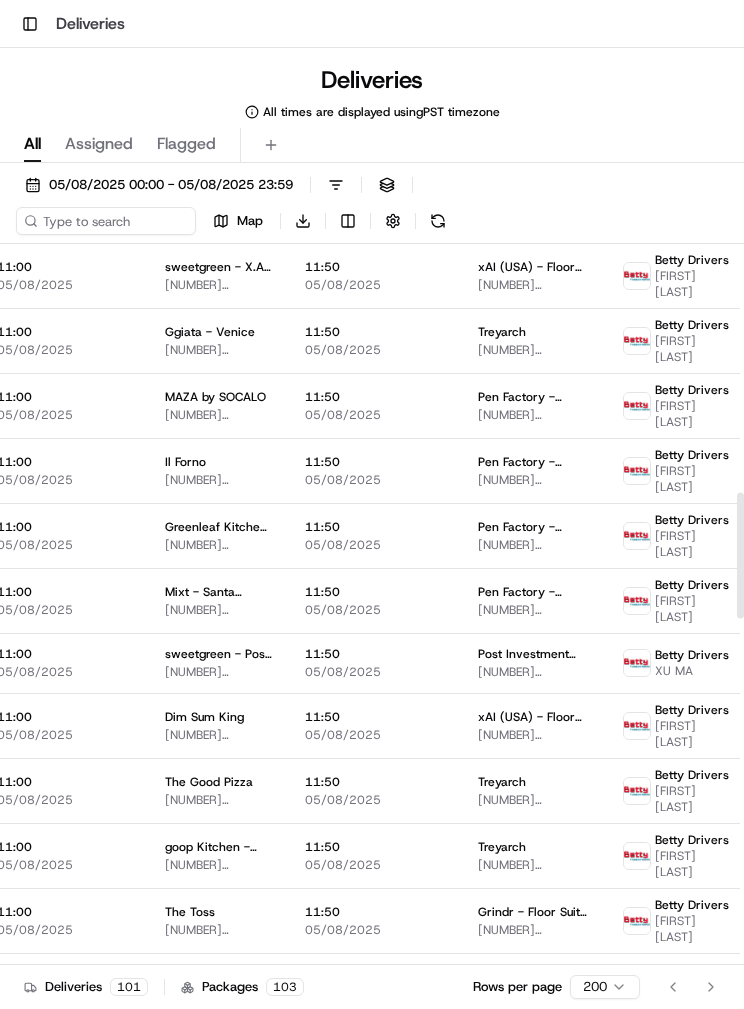 scroll, scrollTop: 1815, scrollLeft: 185, axis: both 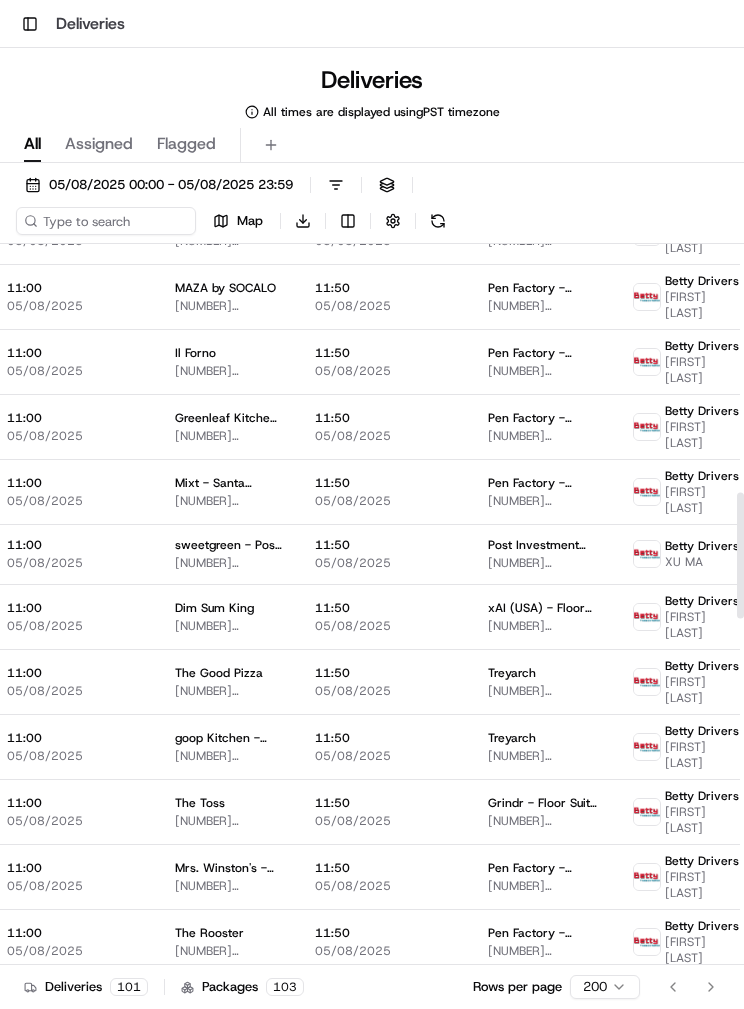 click on "Map" at bounding box center (238, 221) 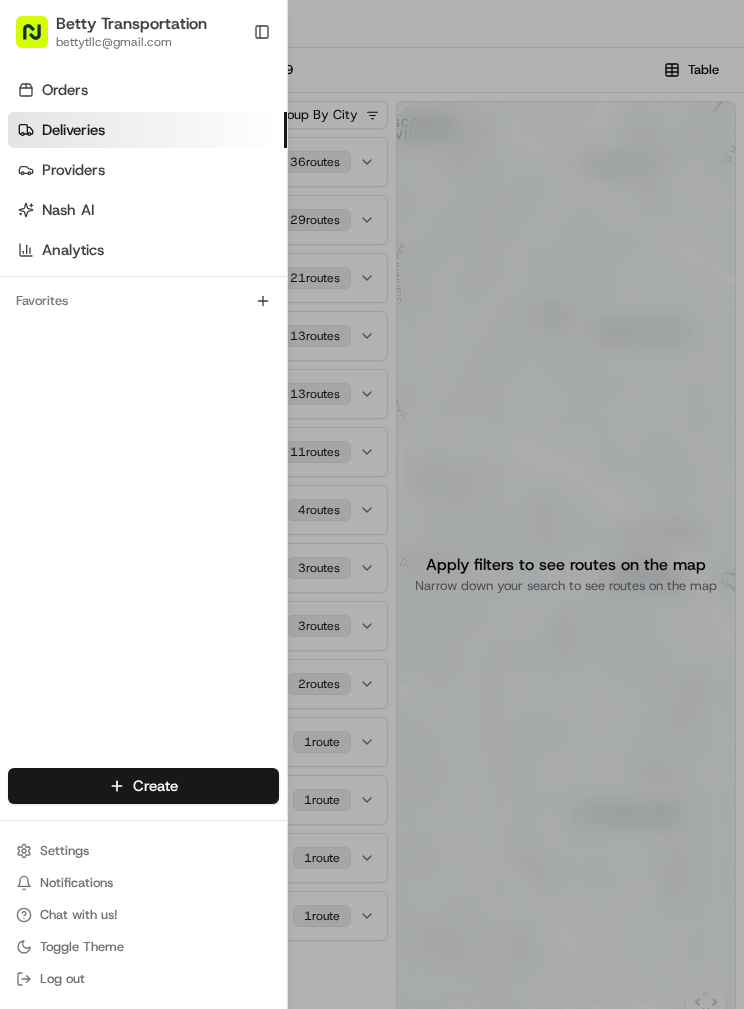 click at bounding box center (372, 504) 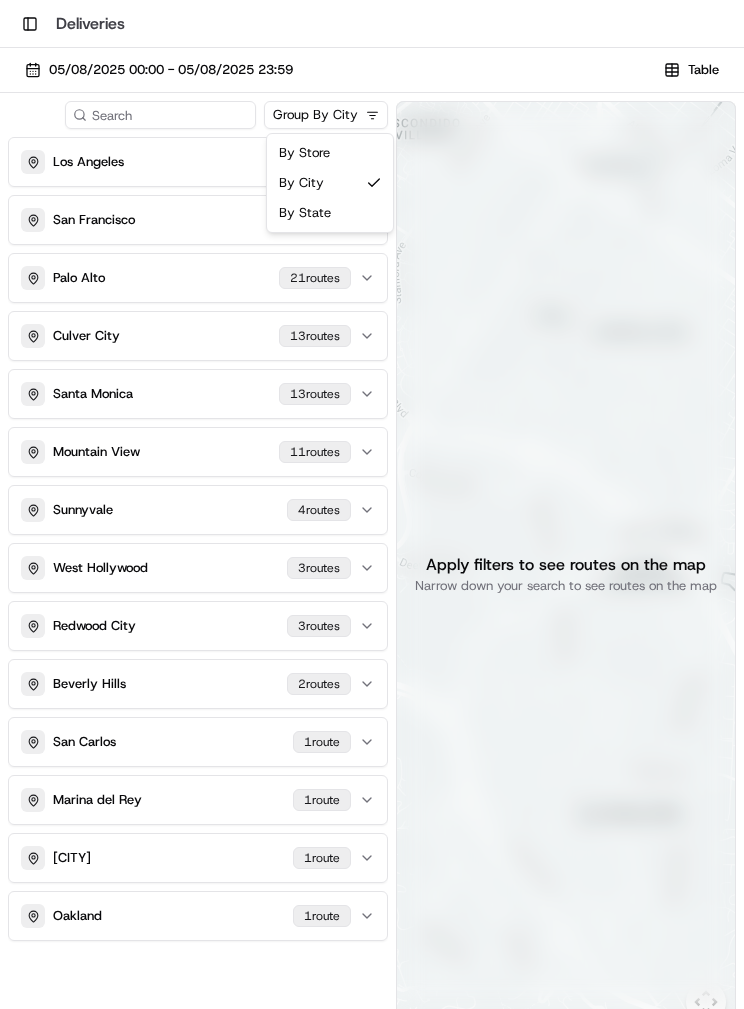 click on "Toggle Sidebar Deliveries [DATE] [TIME] - [DATE] [TIME] Table Group By City [CITY] 36 route s [CITY] 29 route s [CITY] 21 route s [CITY] 13 route s [CITY] 13 route s [CITY] 11 route s [CITY] 4 route s [CITY] 3 route s [CITY] 3 route s [CITY] 2 route s [CITY] 1 route [CITY] 1 route [CITY] 1 route To navigate the map with touch gestures double-tap and hold your finger on the map, then drag the map. ← Move left → Move right ↑ Move up ↓ Move down + Zoom in - Zoom out Home Jump left by 75% End Jump right by 75% Page Up Jump up by 75% Page Down Jump down by 75% Keyboard shortcuts Map Data Map data ©2025 Google Map data ©2025 Google 500 m Click to toggle between metric and imperial units Terms Report a map error Apply filters to see routes on the map Narrow down your search to see routes on the map By Store" at bounding box center (372, 504) 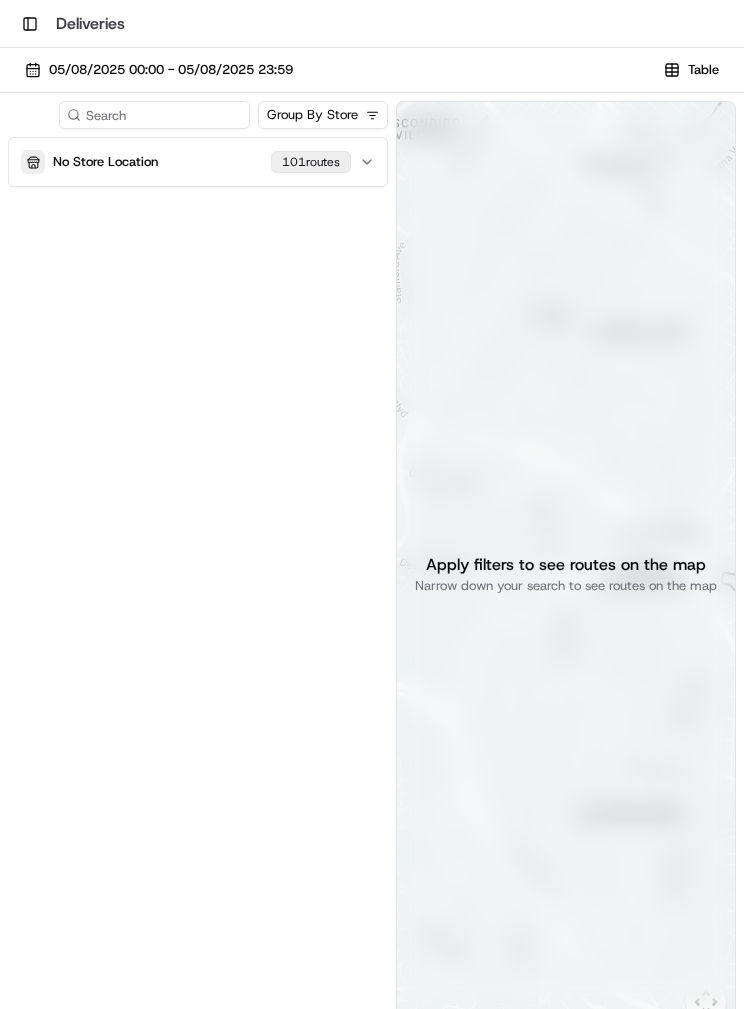 click on "No Store Location 101 route s" at bounding box center [198, 162] 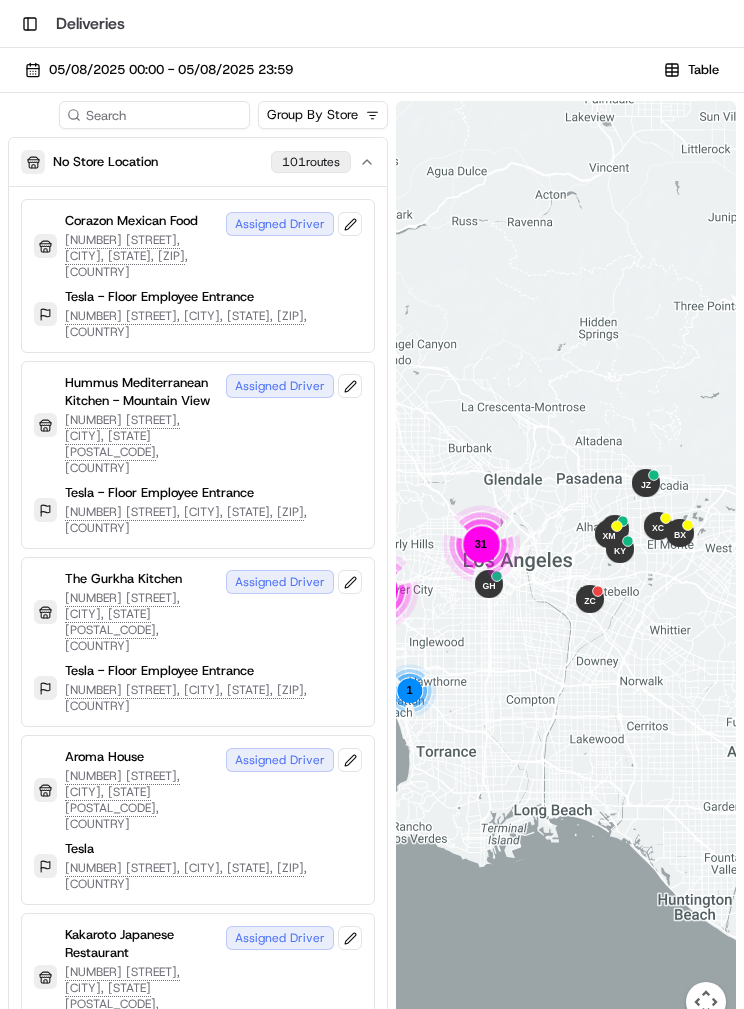 click on "Assigned Driver" at bounding box center (294, 386) 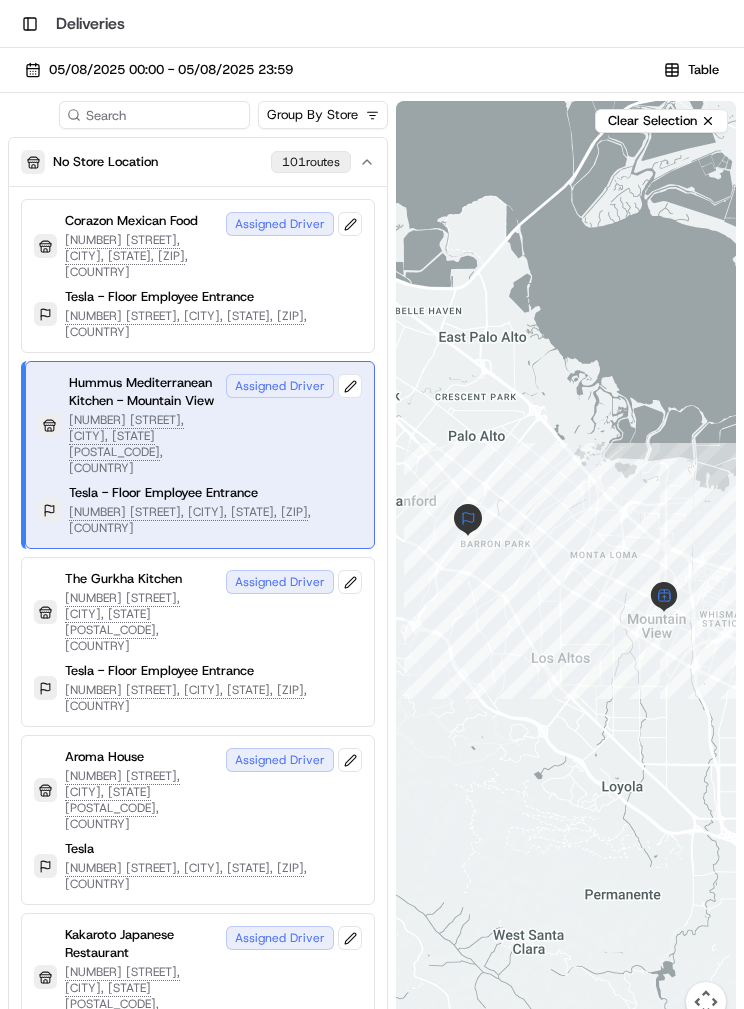 click on "Assigned Driver" at bounding box center [294, 386] 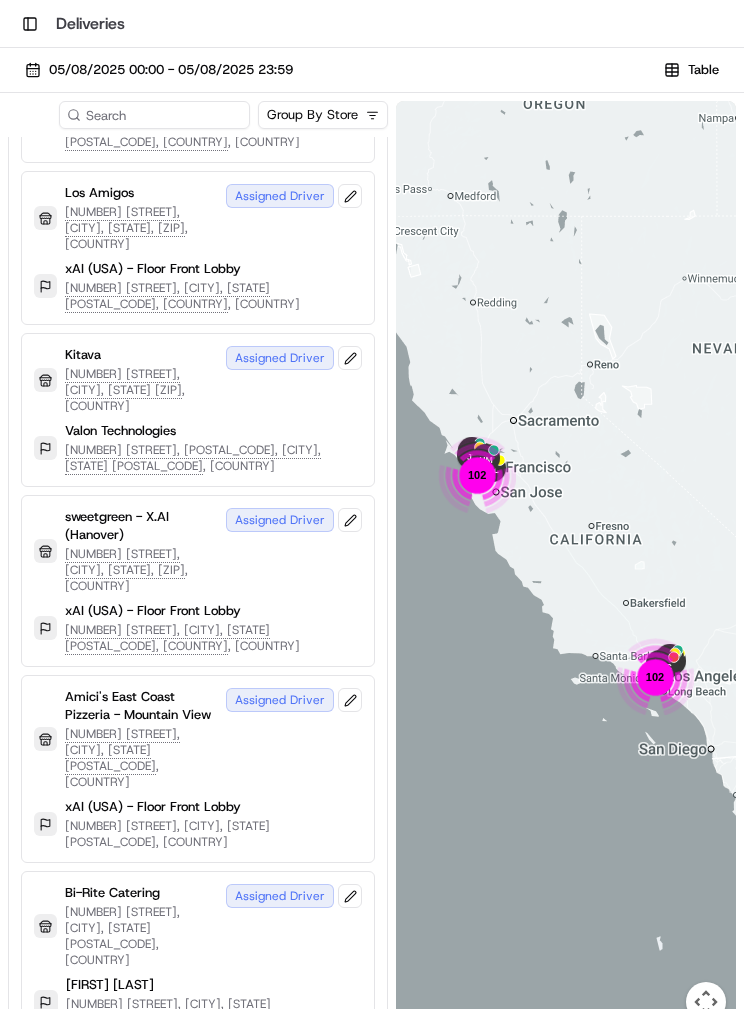 scroll, scrollTop: 1804, scrollLeft: 0, axis: vertical 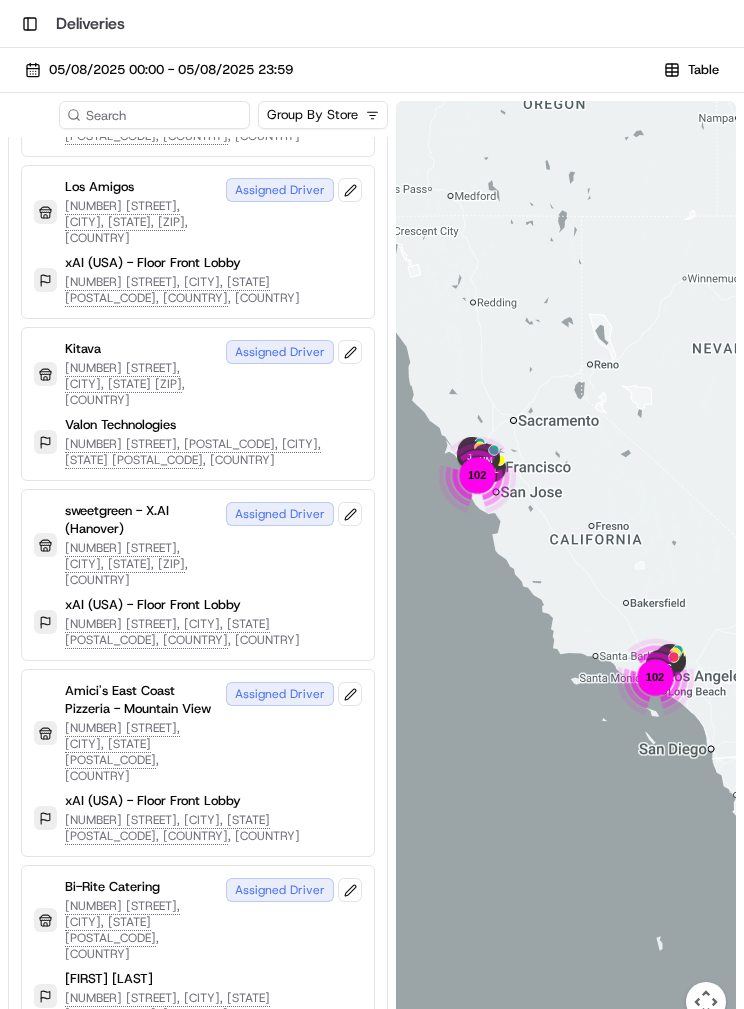 click on "Greenleaf Kitchen & Cocktails - Venice [NUMBER] [STREET], [CITY], [STATE] [POSTAL_CODE] , [COUNTRY] Assigned Driver" at bounding box center [198, 1449] 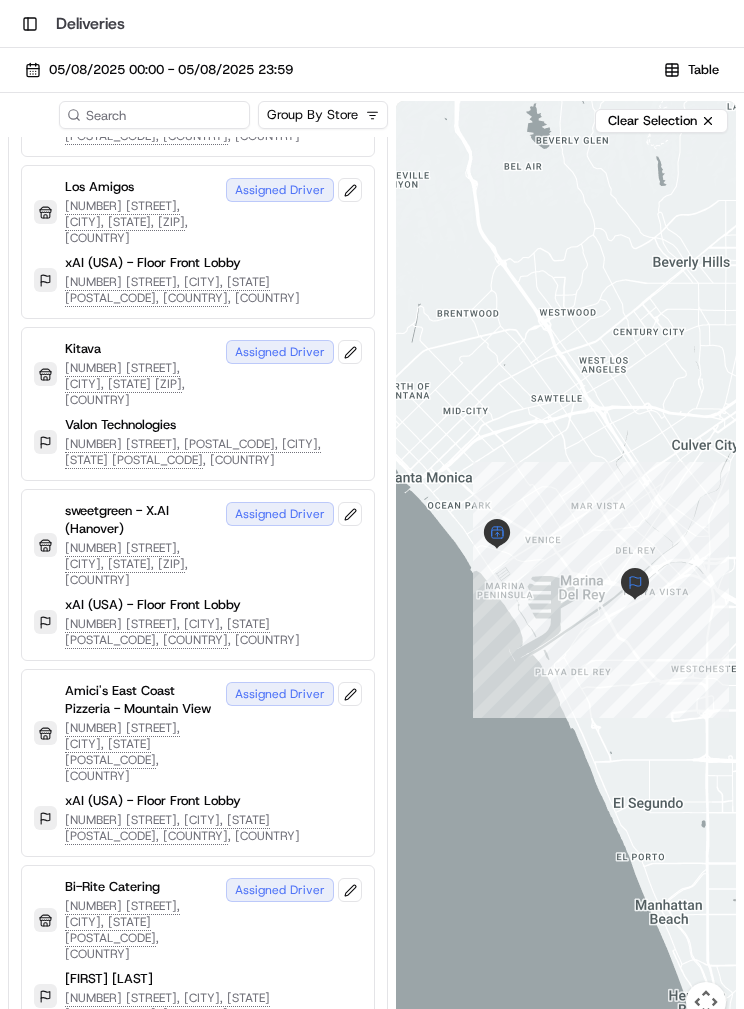 click on "Assigned Driver" at bounding box center [294, 1410] 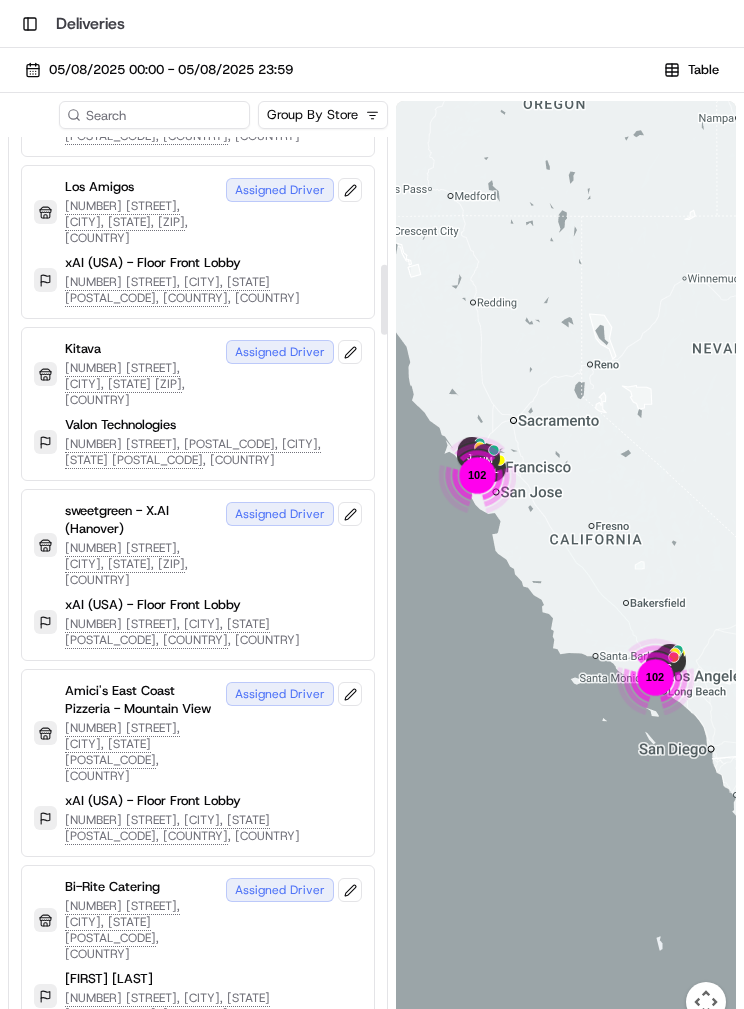 click on "Assigned Driver" at bounding box center [294, 1410] 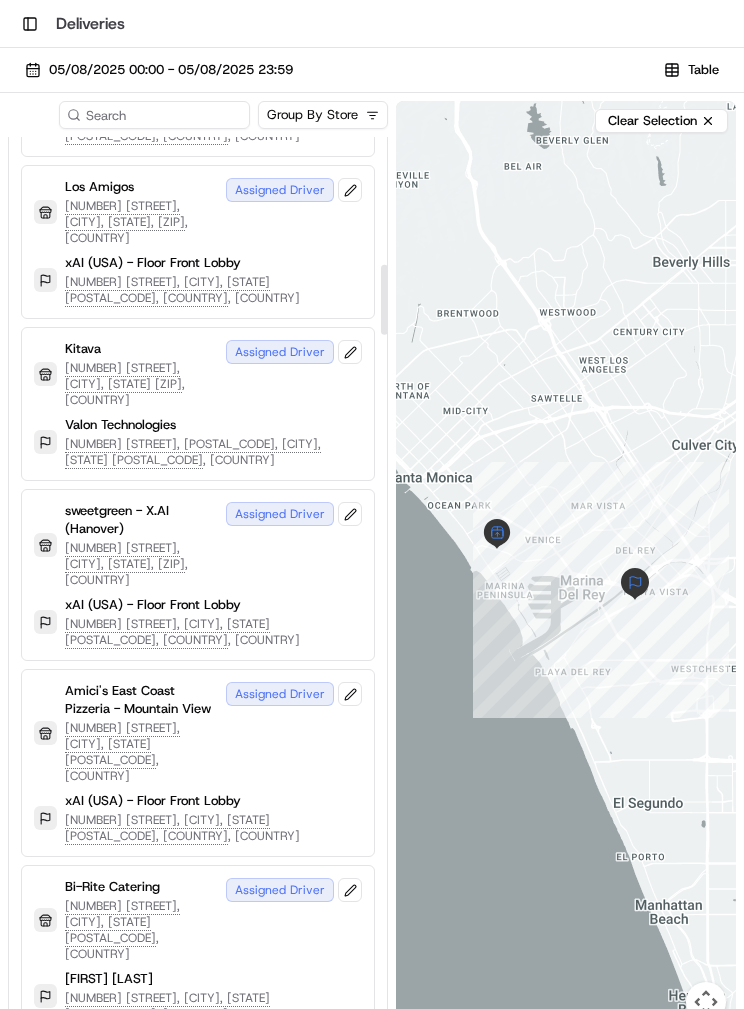 click on "Assigned Driver" at bounding box center [294, 1410] 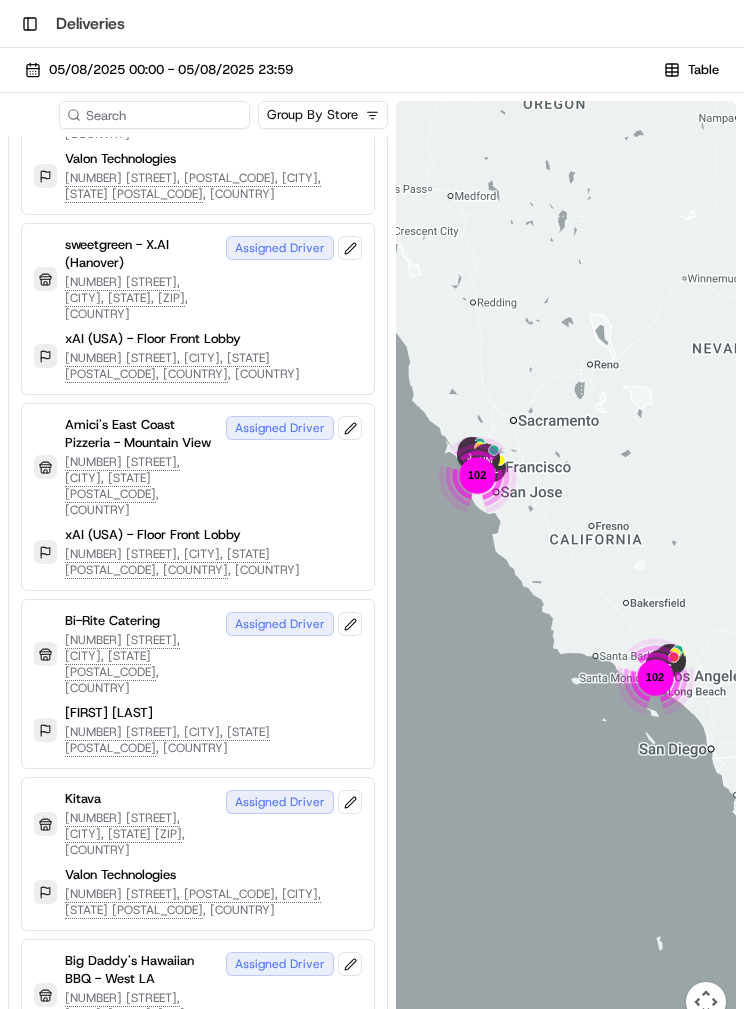 scroll, scrollTop: 2083, scrollLeft: 0, axis: vertical 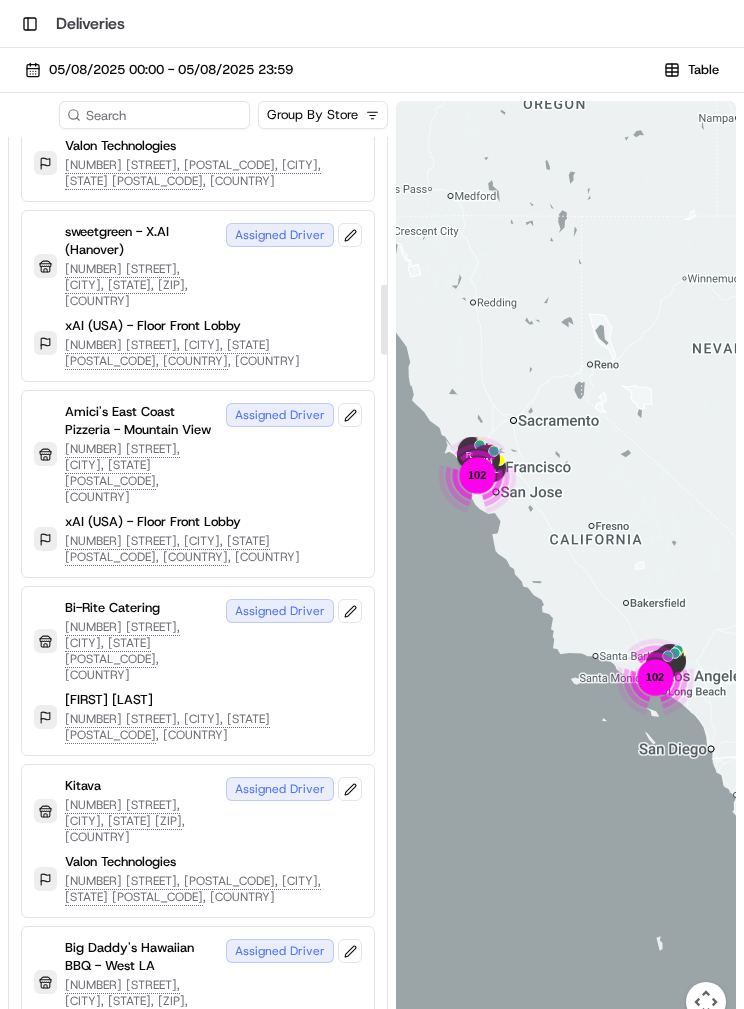 click on "[NUMBER] [STREET], [CITY], [STATE] [POSTAL_CODE] , [COUNTRY]" at bounding box center [141, 1189] 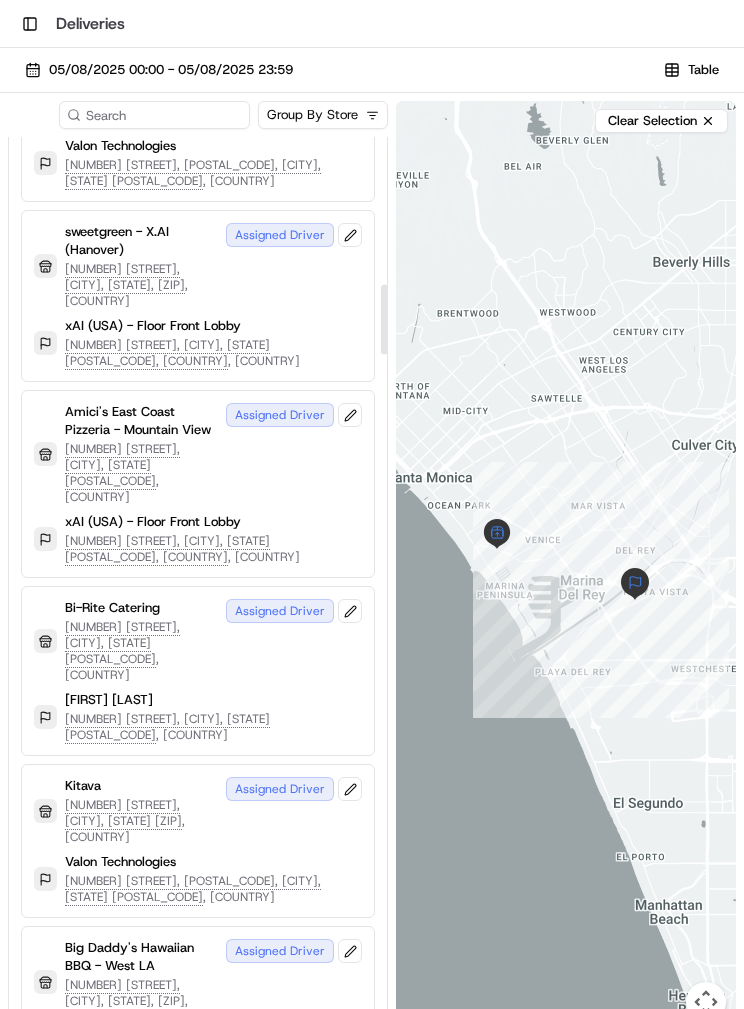 click on "[NUMBER] [STREET], [CITY], [STATE], [ZIP] , [COUNTRY]" at bounding box center [141, 1001] 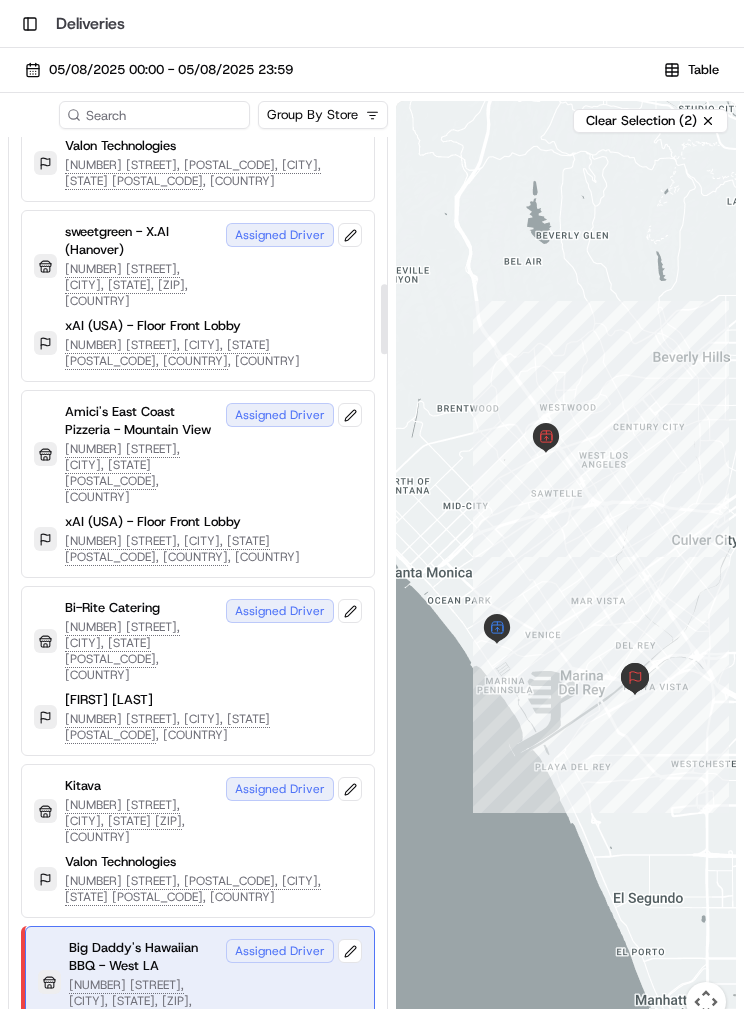 click on "Twin Dragon Chinese Restaurant" at bounding box center [141, 1333] 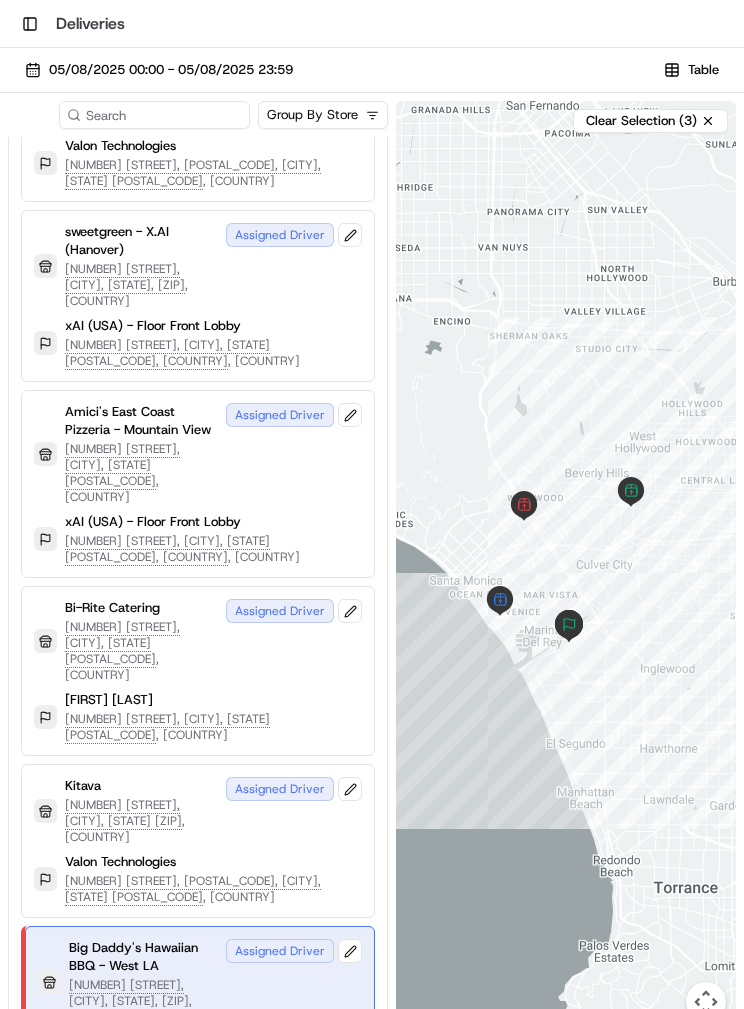 click on "[NUMBER] [STREET], [CITY], [STATE] [POSTAL_CODE] , [COUNTRY]" at bounding box center (141, 1555) 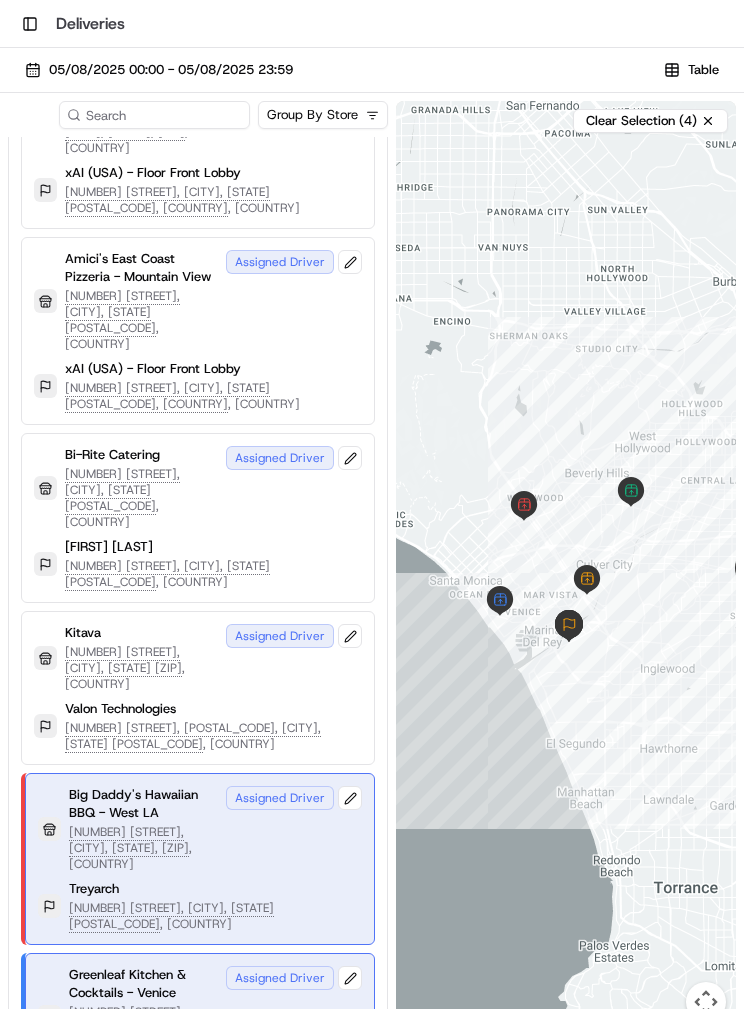 scroll, scrollTop: 2236, scrollLeft: 0, axis: vertical 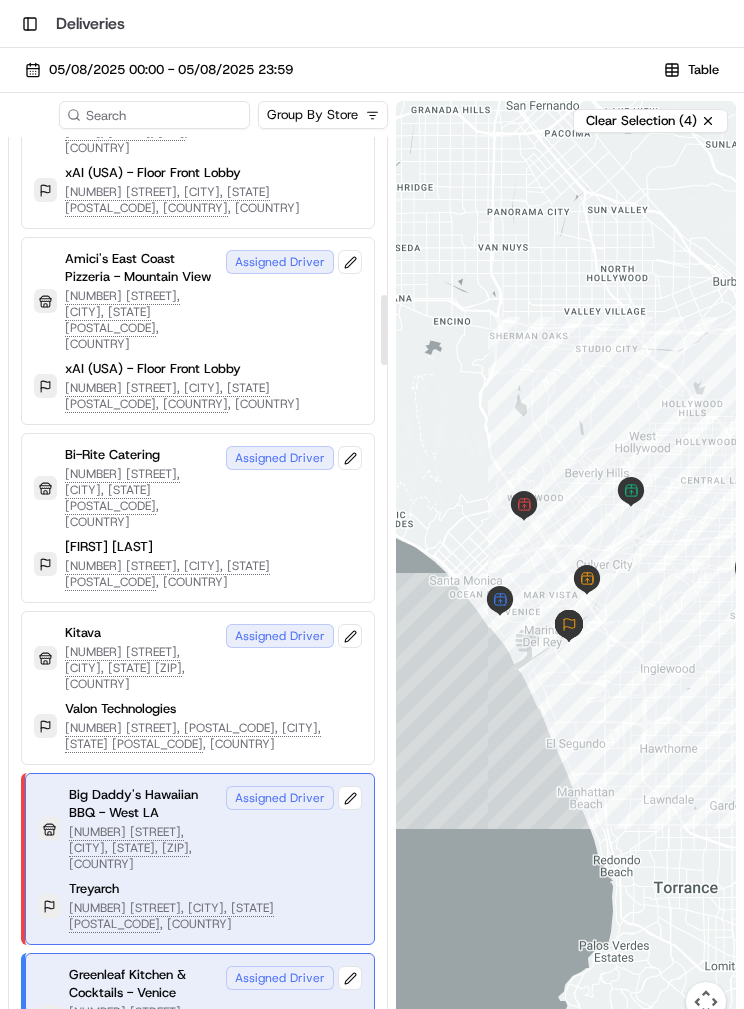 click on "[NUMBER] [STREET], [CITY], [STATE] [POSTAL_CODE] , [COUNTRY]" at bounding box center (141, 1564) 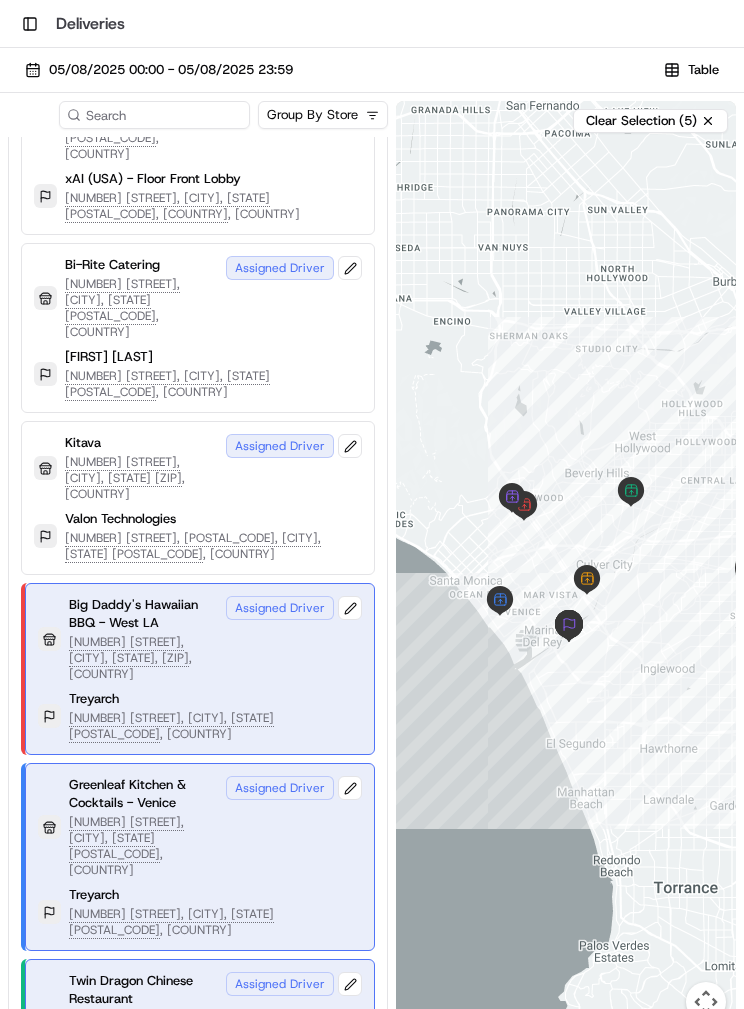 scroll, scrollTop: 2424, scrollLeft: 0, axis: vertical 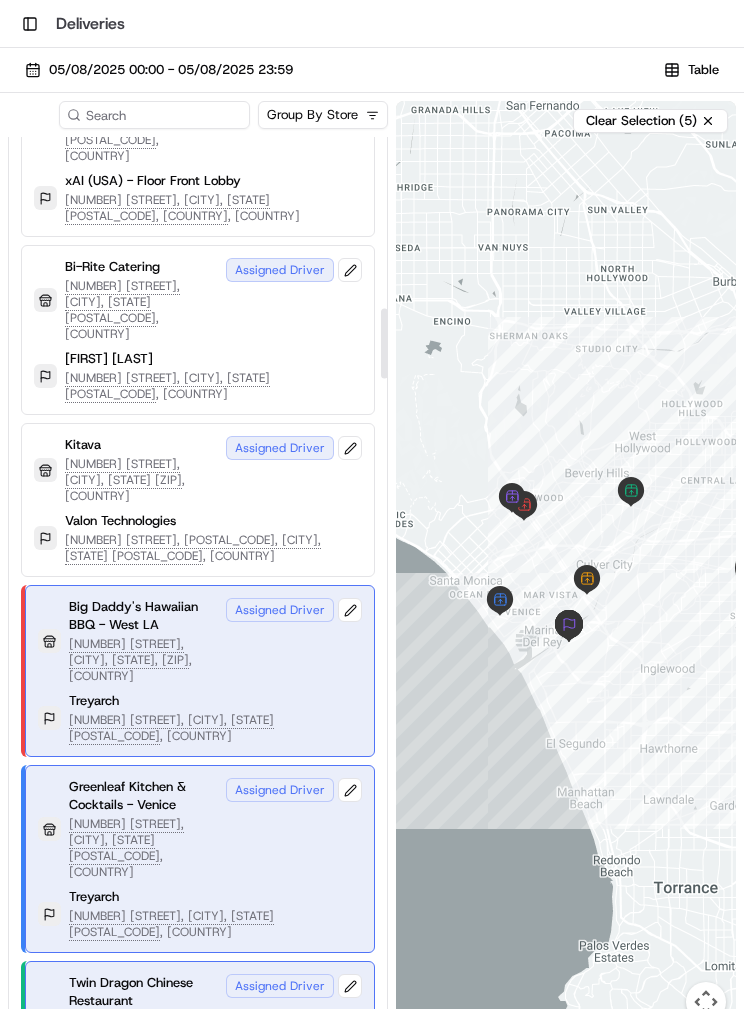 click on "[NUMBER] [STREET], [CITY], [STATE] [POSTAL_CODE] , [COUNTRY]" at bounding box center [141, 1556] 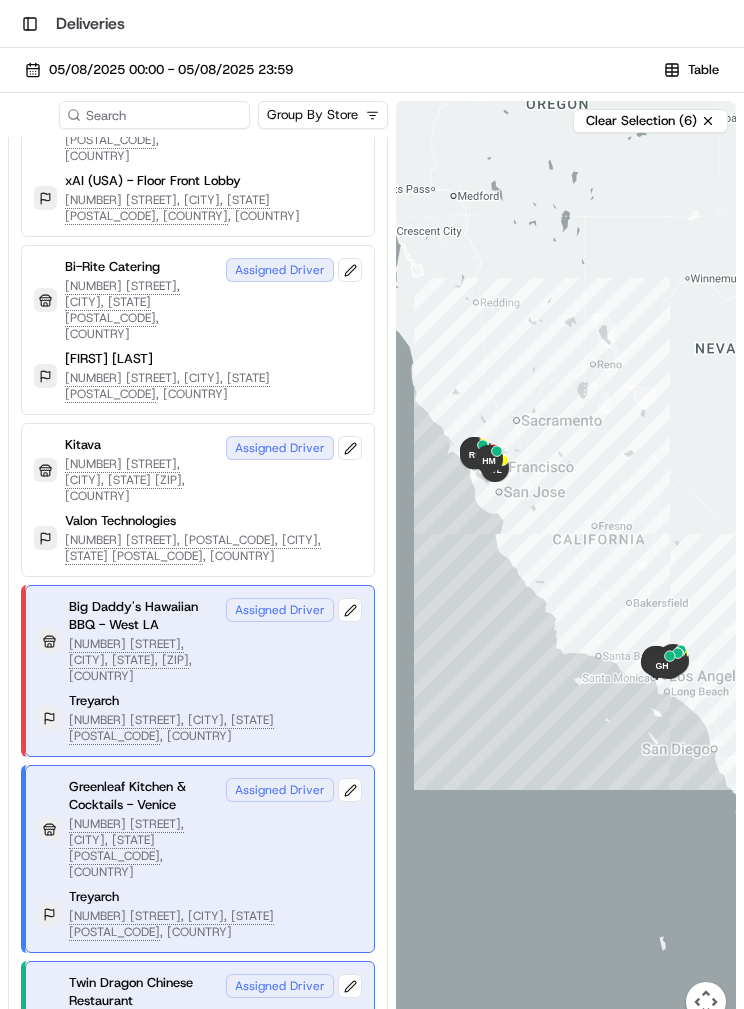 click on "[NUMBER] [STREET], [CITY], [STATE] [POSTAL_CODE] , [COUNTRY]" at bounding box center [143, 1556] 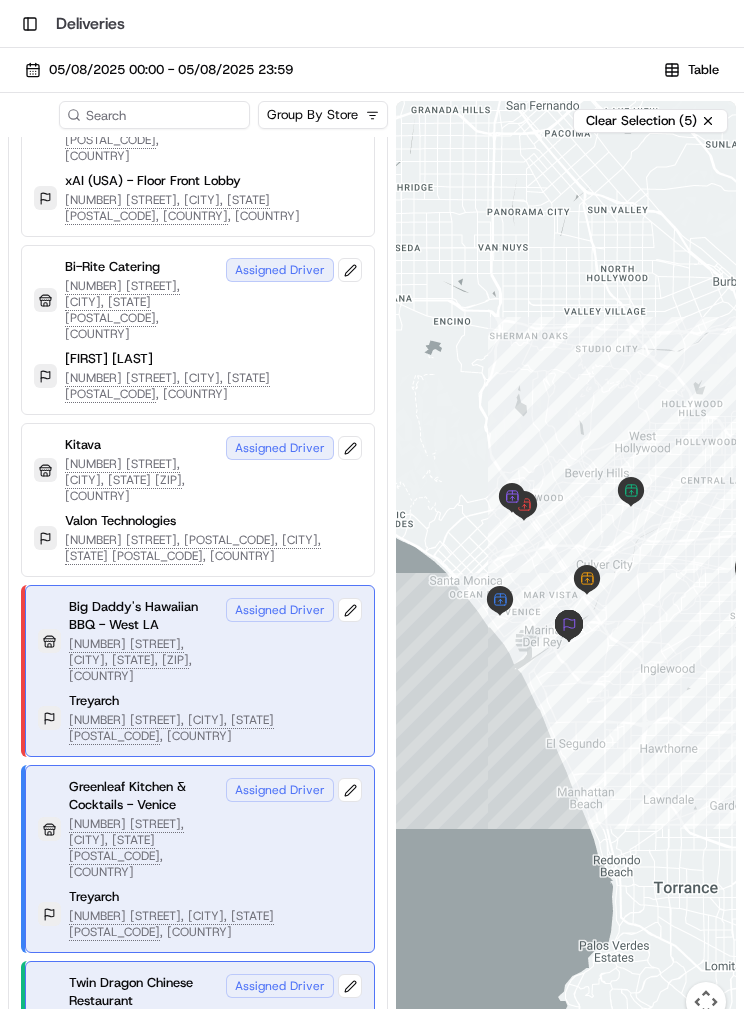 click on "[NUMBER] [STREET], [CITY], [STATE] [POSTAL_CODE] , [COUNTRY]" at bounding box center [141, 1726] 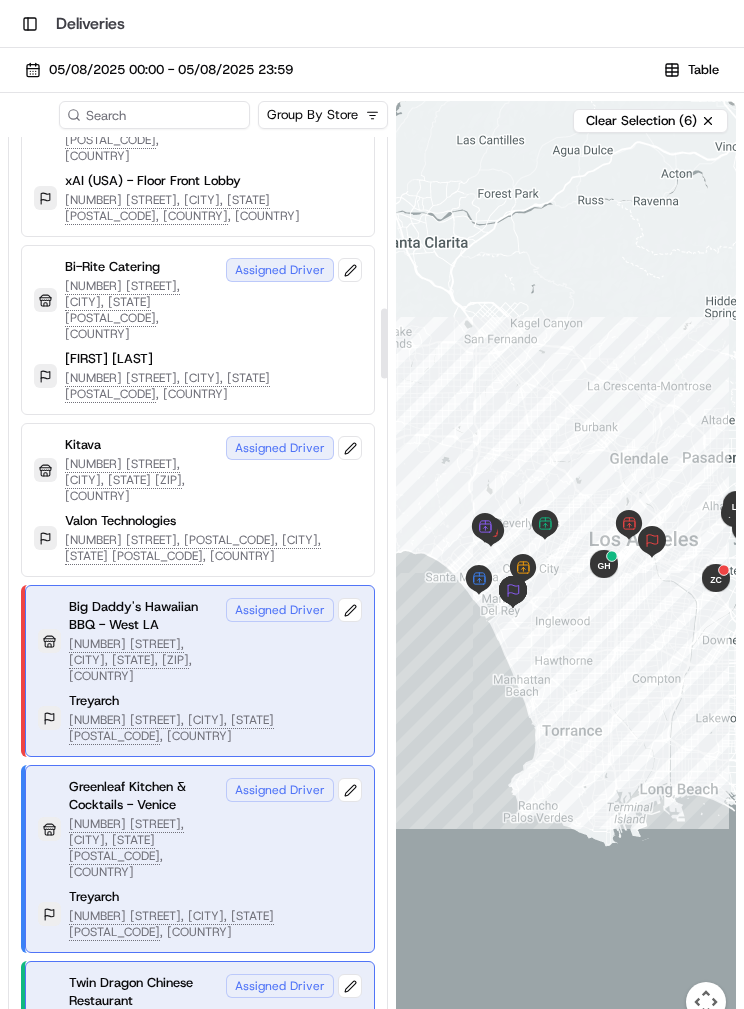 click on "[NUMBER] [STREET], [CITY], [STATE] [POSTAL_CODE] , [COUNTRY]" at bounding box center (141, 1556) 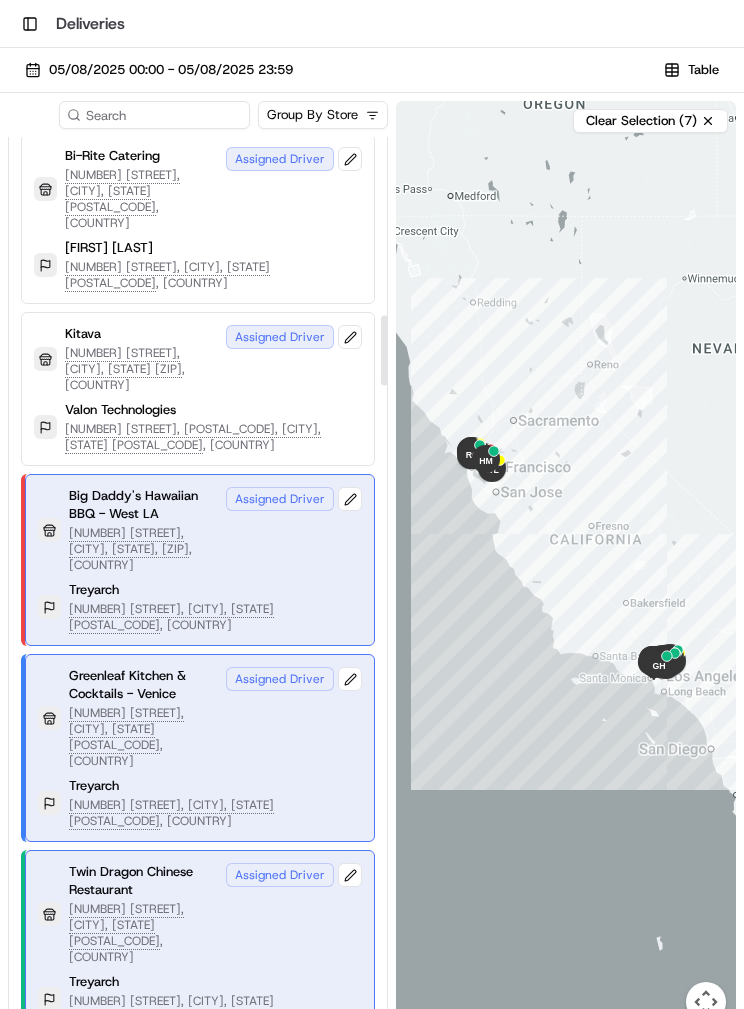 scroll, scrollTop: 2544, scrollLeft: 0, axis: vertical 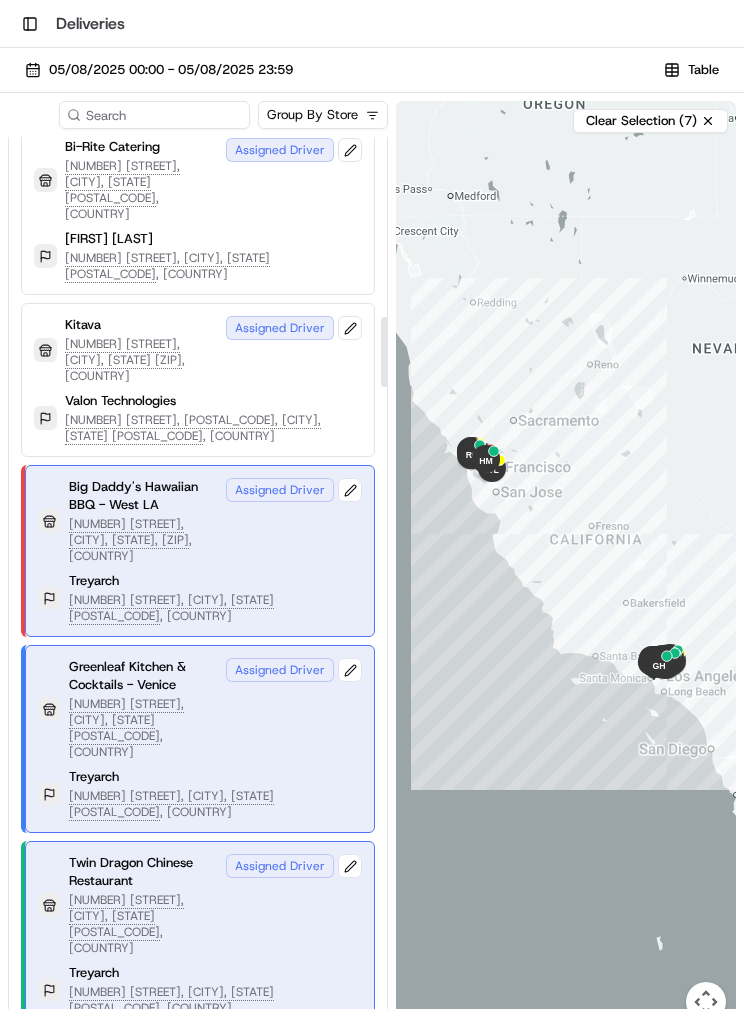 click on "[NUMBER] [STREET], [CITY], [STATE] [POSTAL_CODE] , [COUNTRY]" at bounding box center [141, 1784] 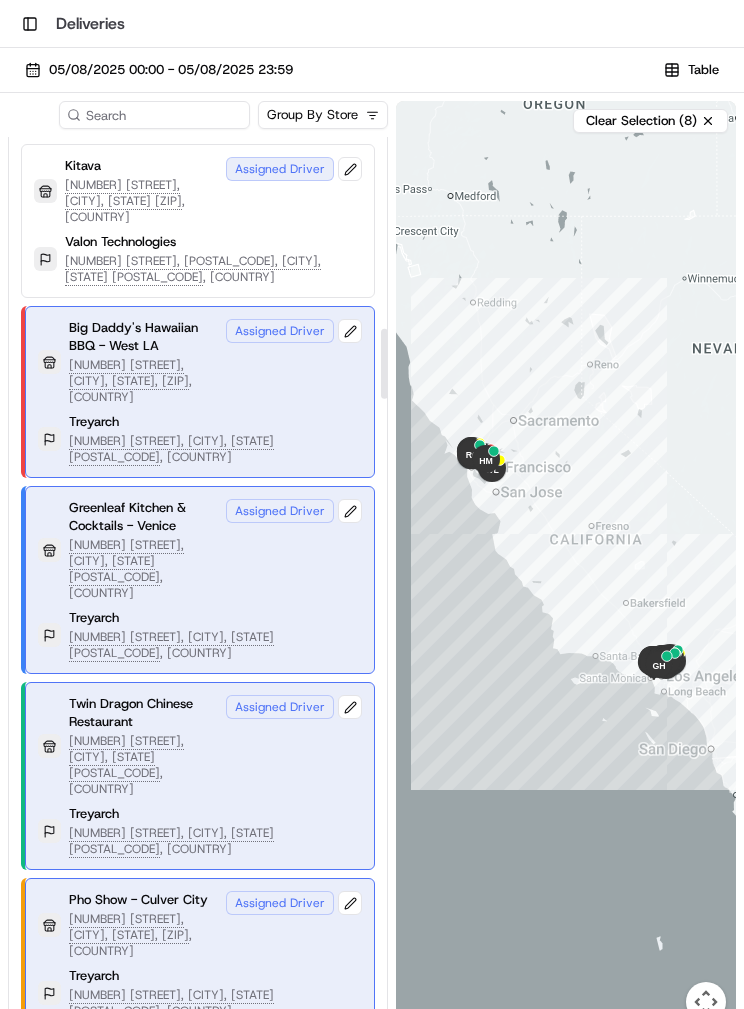 scroll, scrollTop: 2711, scrollLeft: 0, axis: vertical 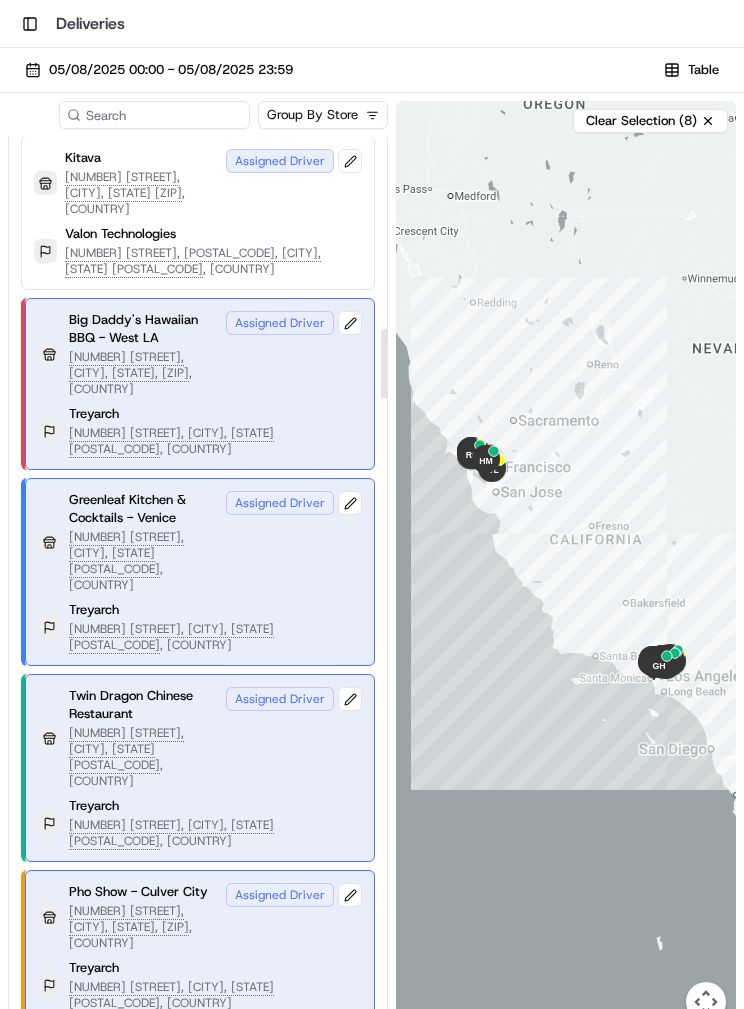 click on "[NUMBER] [STREET], [CITY], [STATE], [ZIP]" at bounding box center [141, 1797] 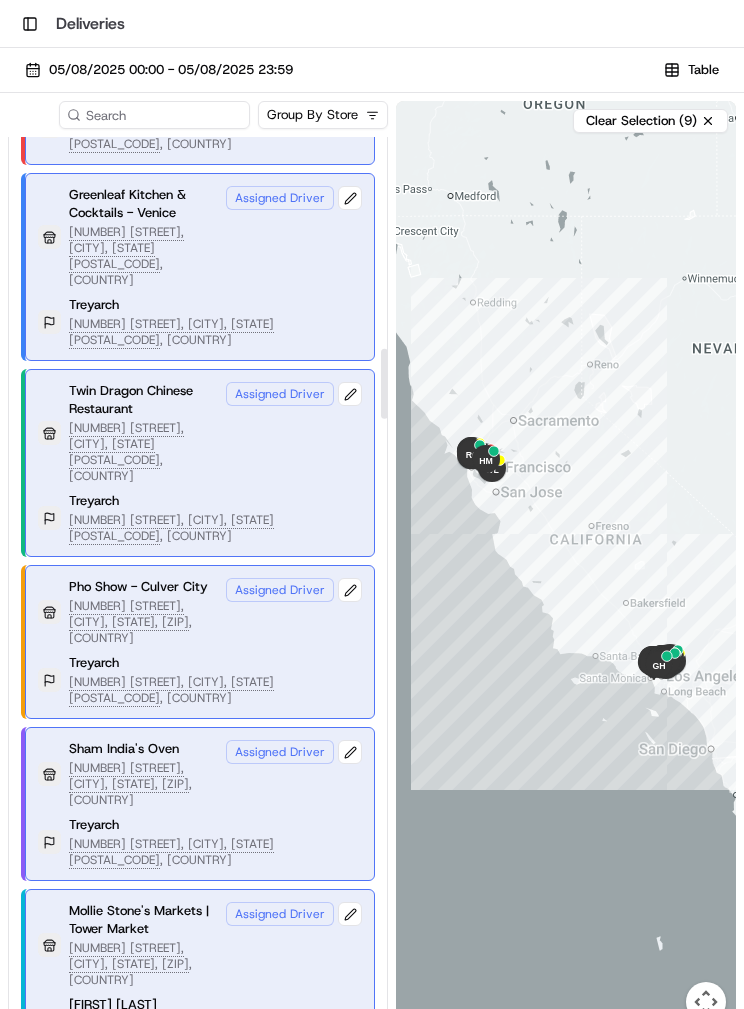 scroll, scrollTop: 3023, scrollLeft: 0, axis: vertical 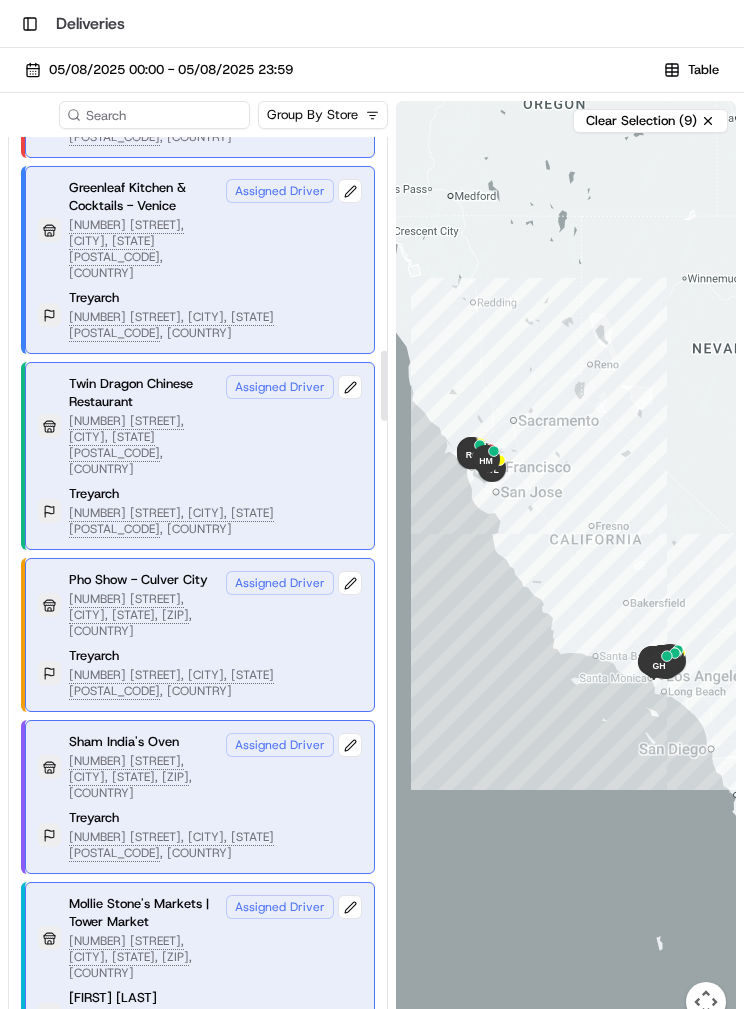 click on "[NUMBER] [STREET], [CITY], [STATE] [POSTAL_CODE] , [COUNTRY]" at bounding box center [141, 1655] 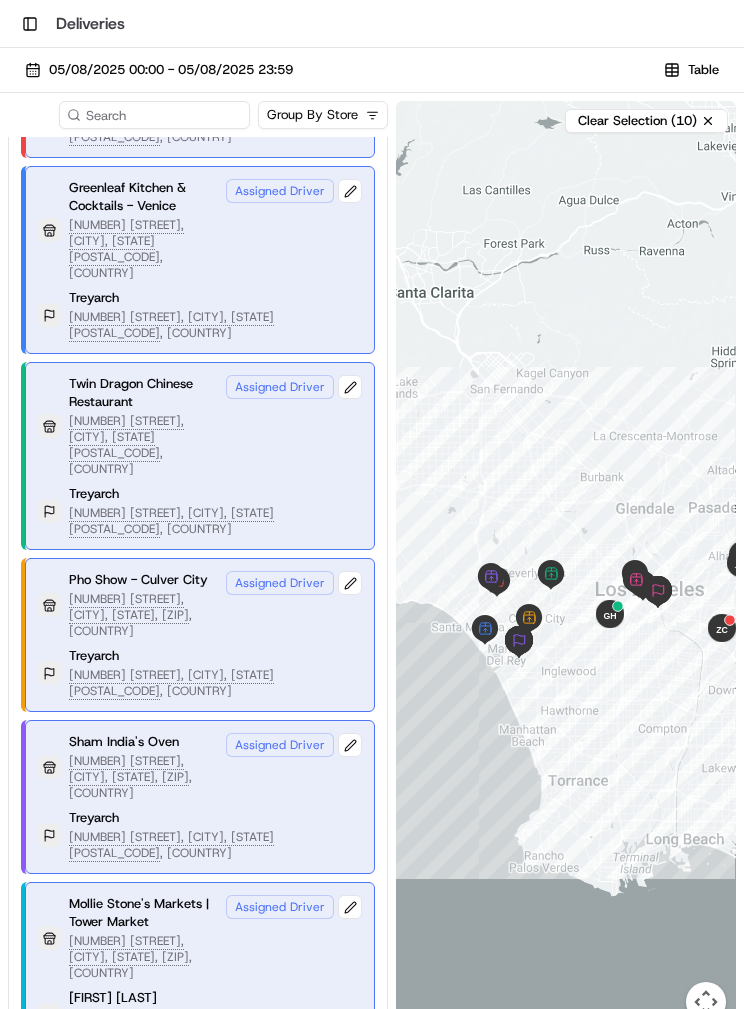 click on "[NUMBER] [STREET], [CITY], [STATE], [ZIP] , [COUNTRY]" at bounding box center (141, 1817) 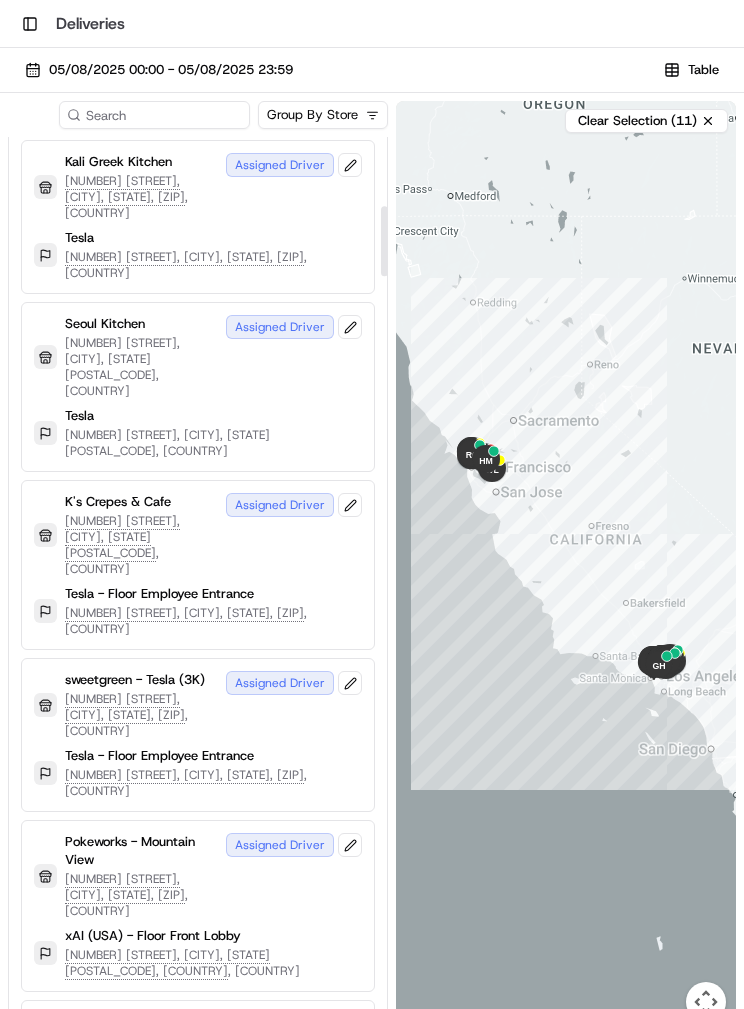 scroll, scrollTop: 1044, scrollLeft: 0, axis: vertical 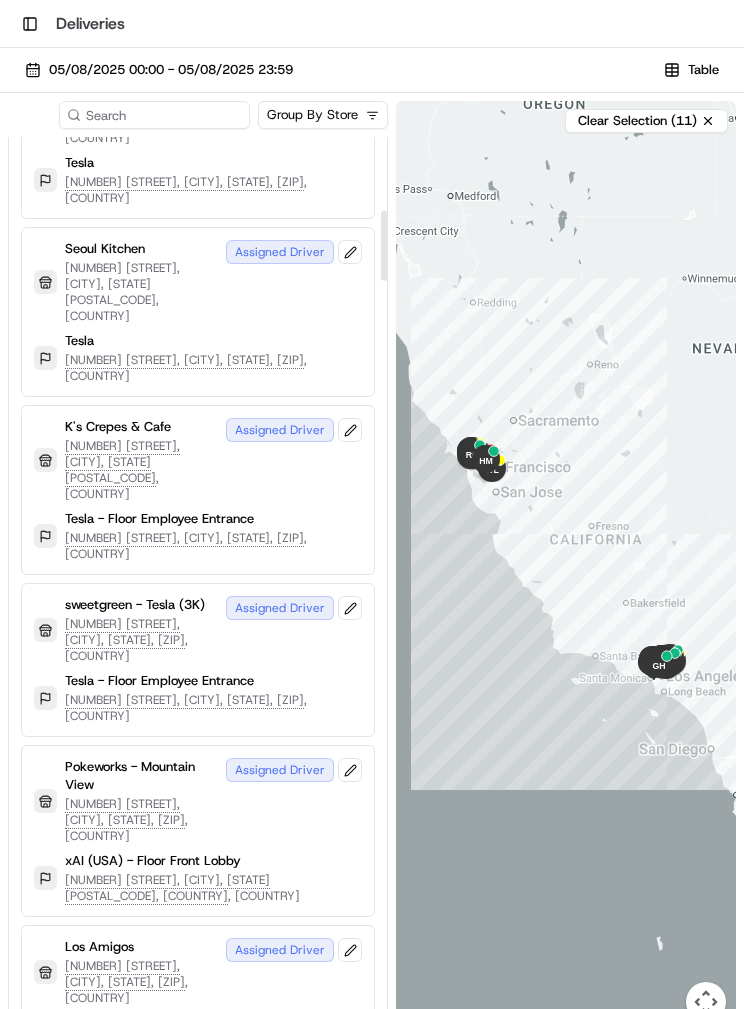 click on "[NUMBER] [STREET], [NUMBER], [CITY], [STATE], [ZIP] , [COUNTRY]" at bounding box center (213, 1212) 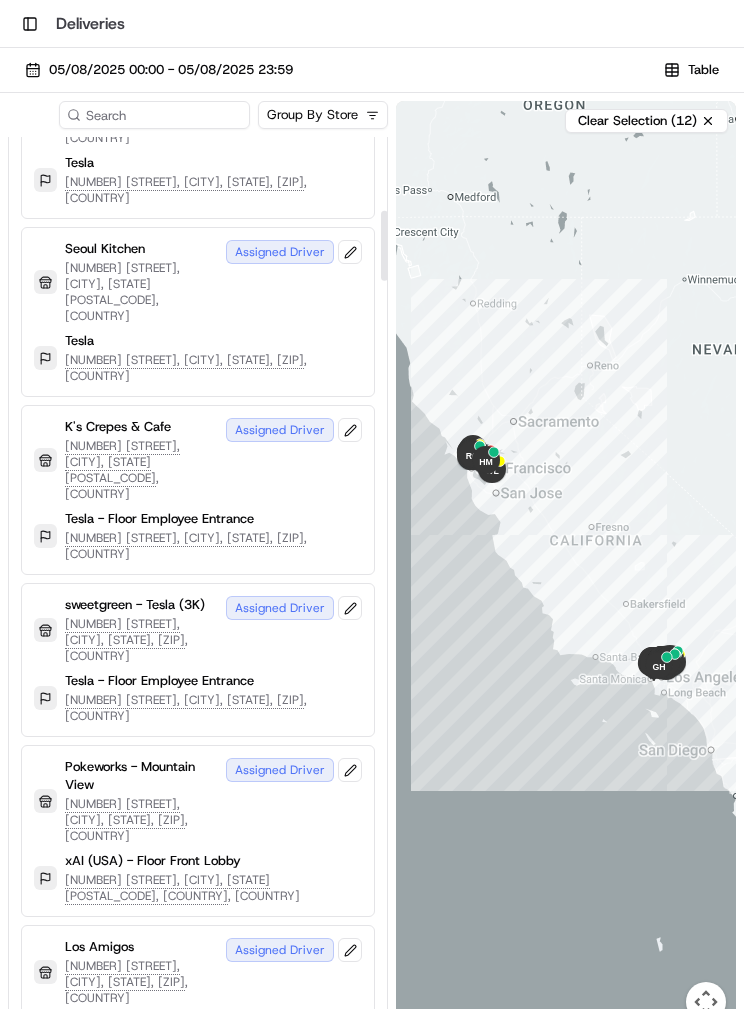 click on "[NUMBER] [STREET], [CITY], [STATE] [POSTAL_CODE] , [COUNTRY]" at bounding box center [141, 1308] 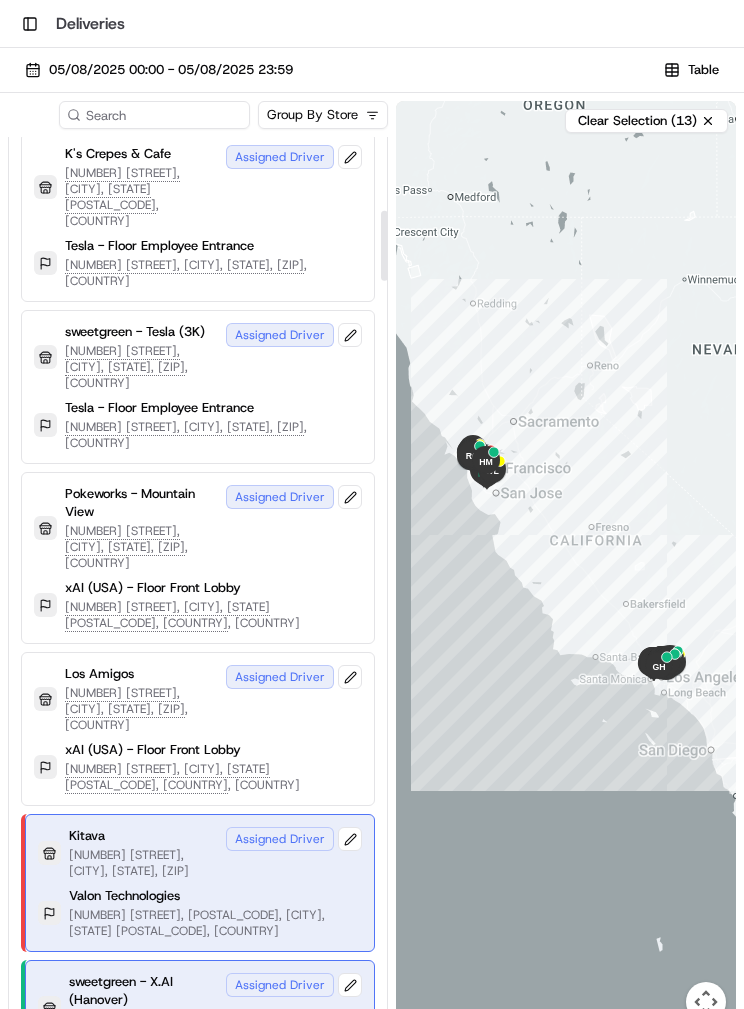 scroll, scrollTop: 1543, scrollLeft: 0, axis: vertical 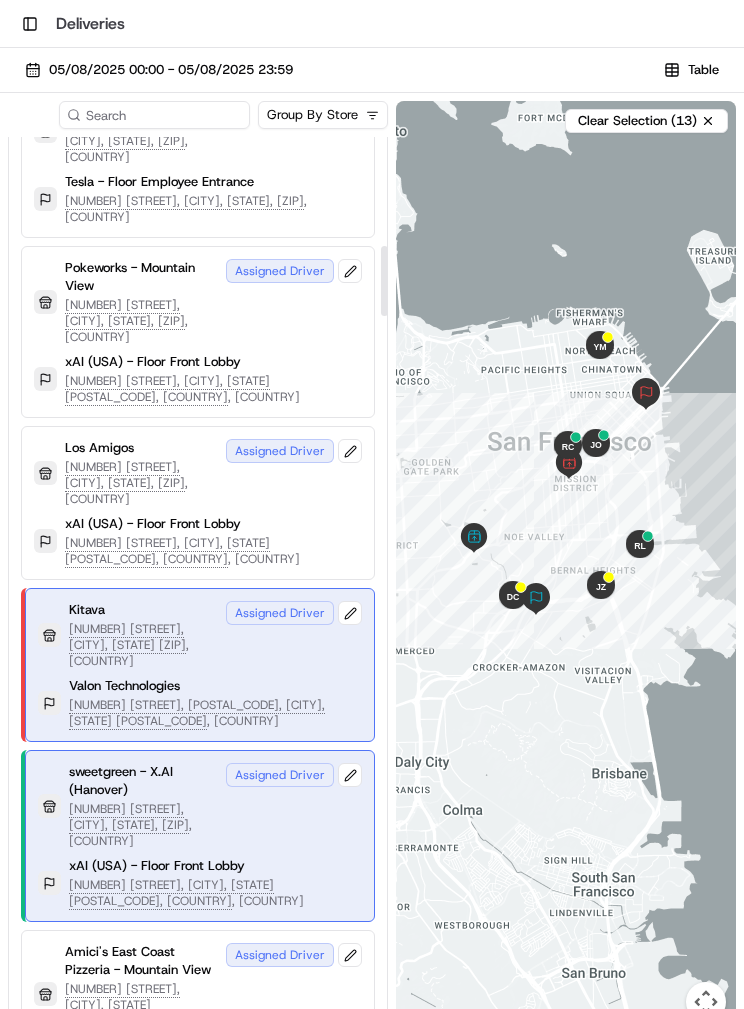 click on "[NUMBER] [STREET], [CITY], [STATE] [POSTAL_CODE] , [COUNTRY]" at bounding box center (141, 1013) 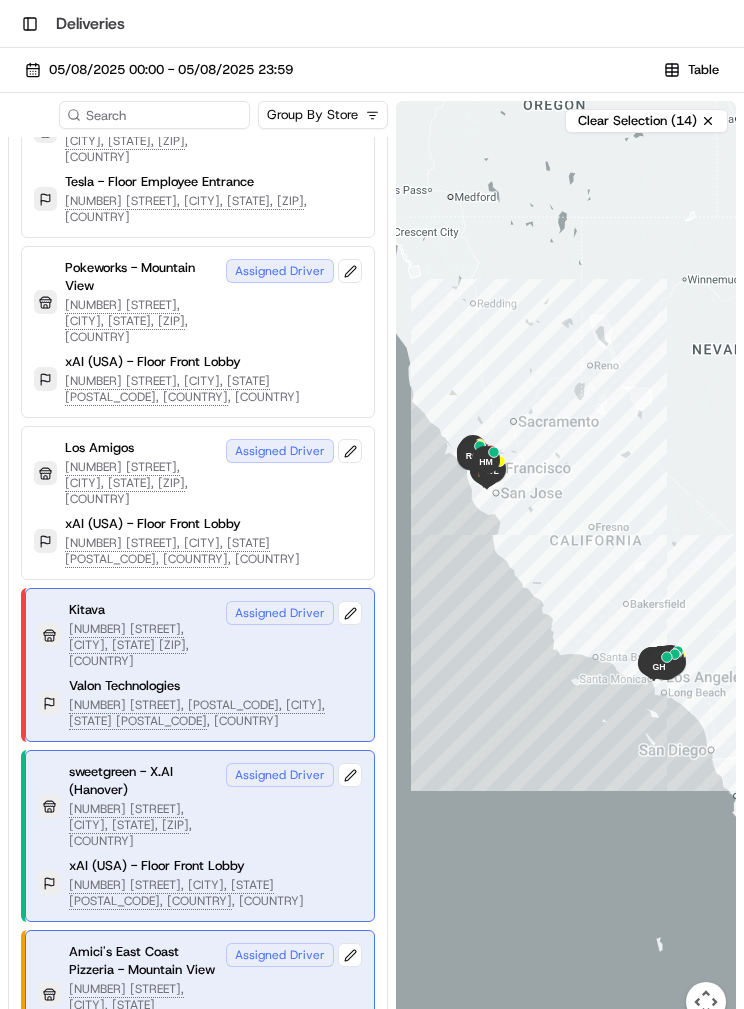 click on "[NUMBER] [STREET], [CITY], [STATE] [POSTAL_CODE] , [COUNTRY]" at bounding box center [141, 1191] 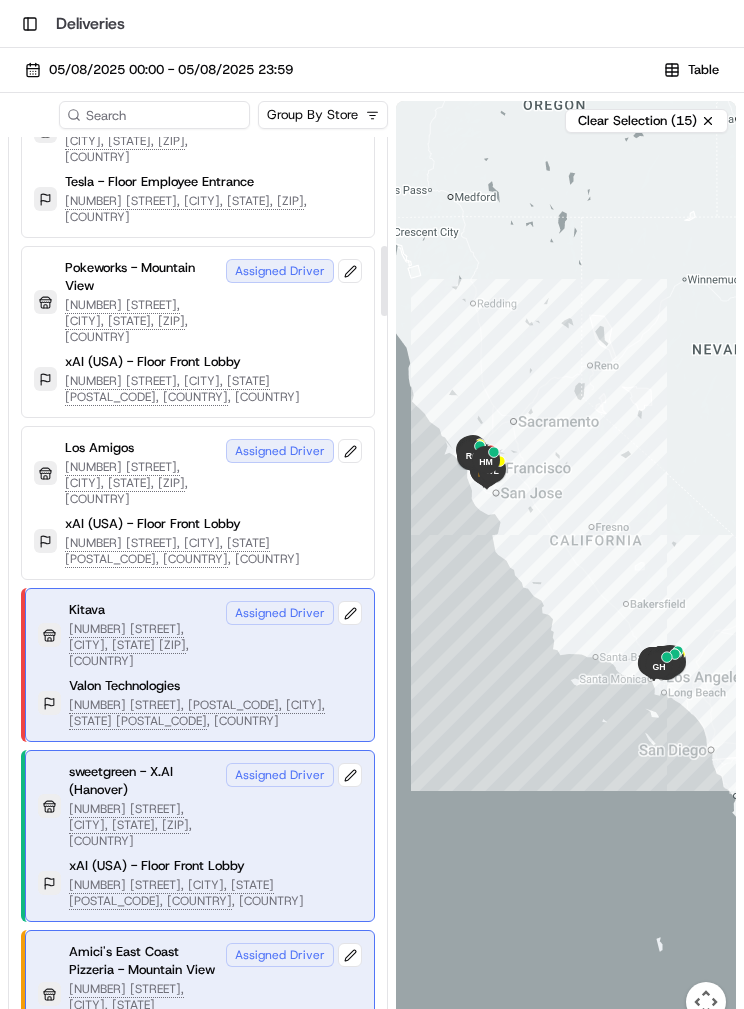 click on "[NUMBER] [STREET], [CITY], [STATE], [ZIP] , [COUNTRY]" at bounding box center [141, 1361] 